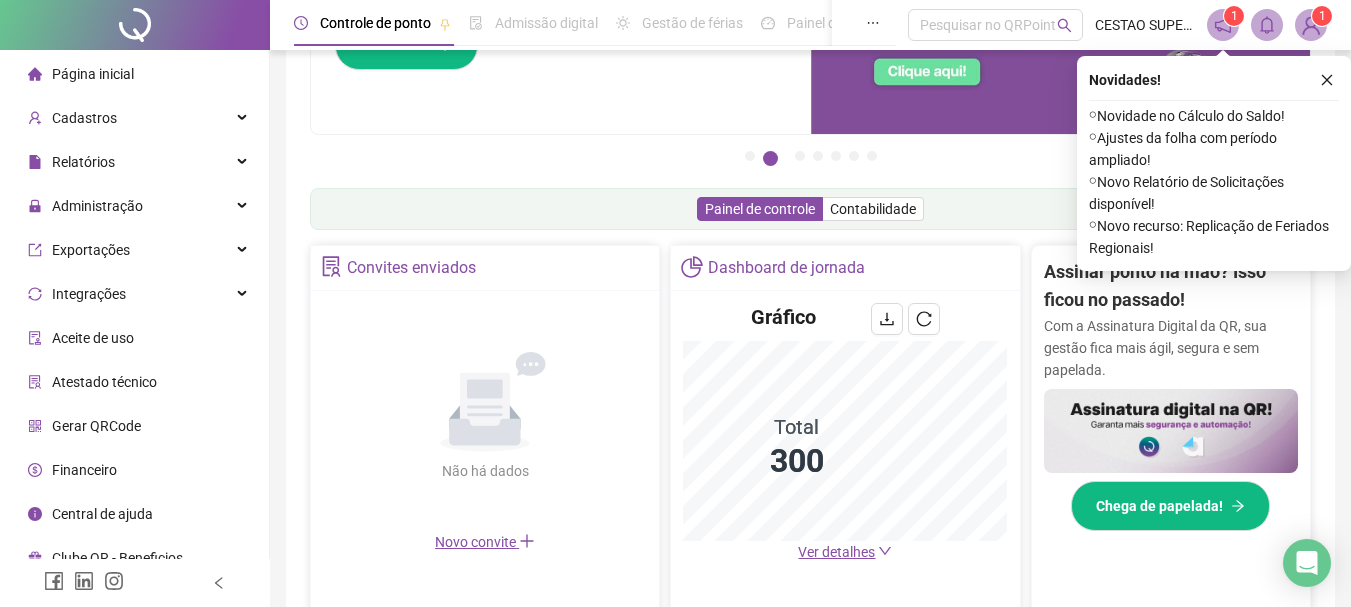 scroll, scrollTop: 200, scrollLeft: 0, axis: vertical 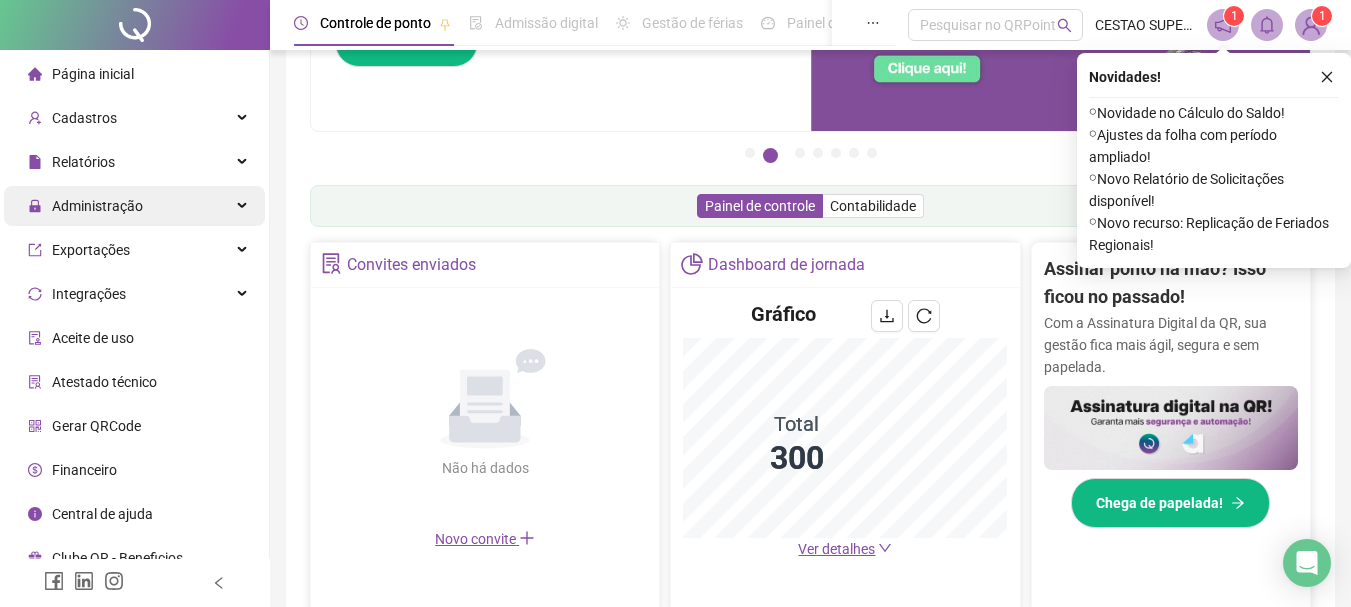 click on "Administração" at bounding box center [97, 206] 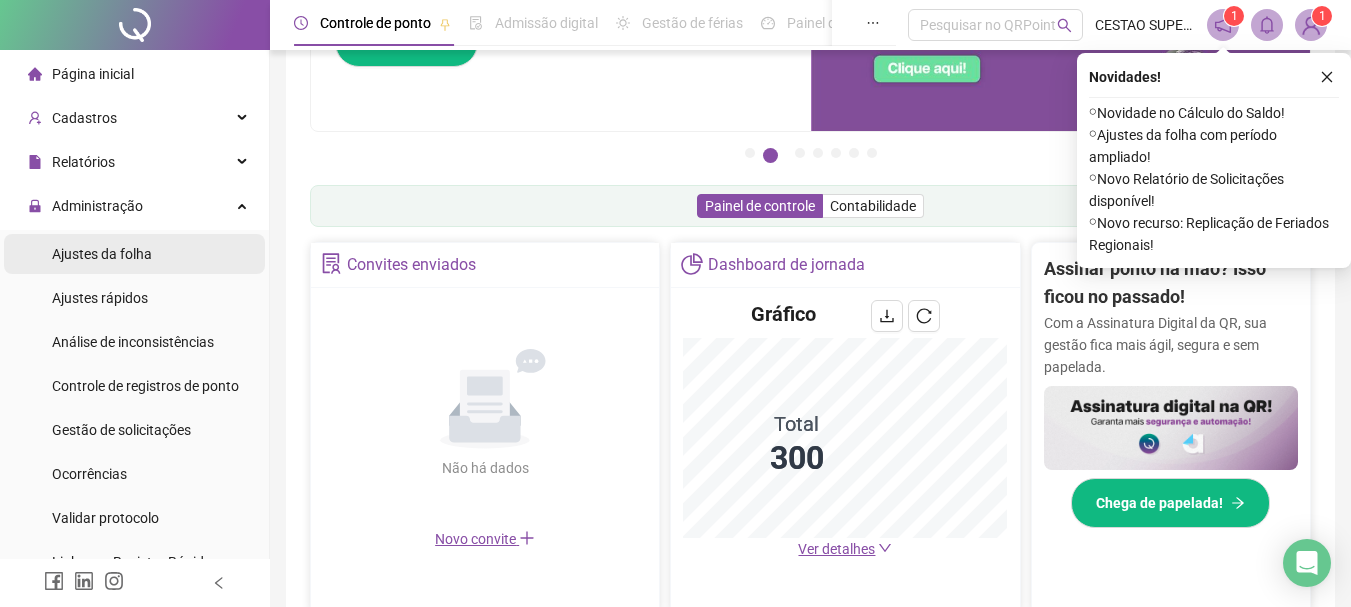 click on "Ajustes da folha" at bounding box center (102, 254) 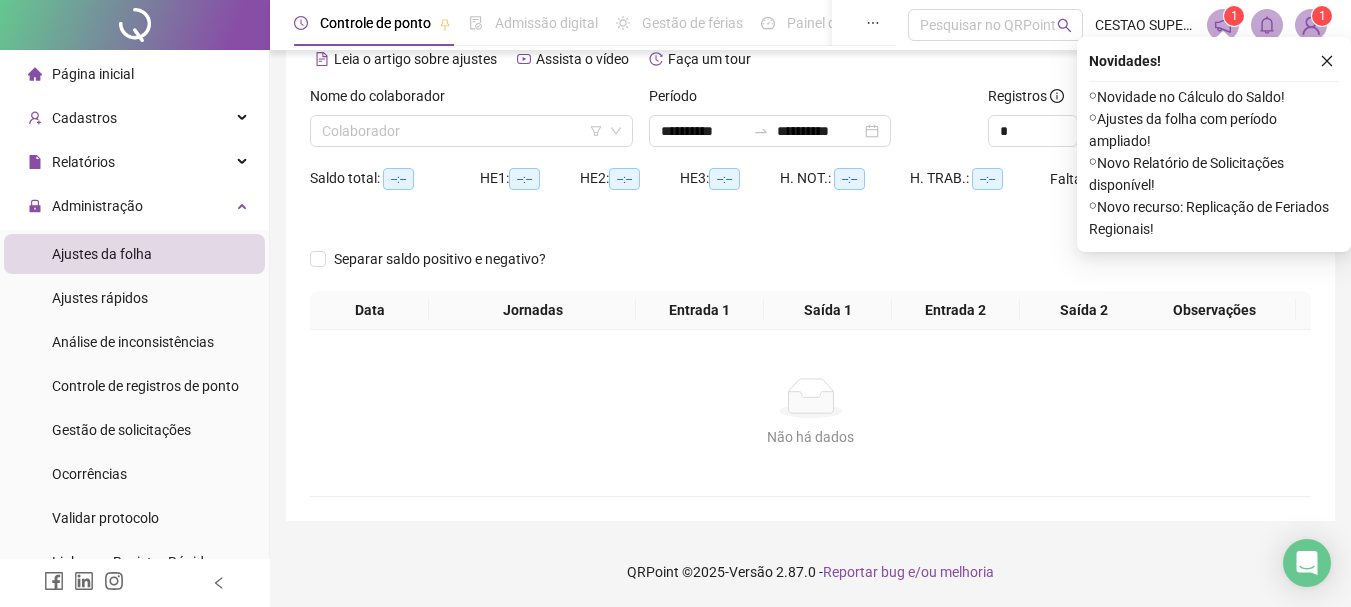 scroll, scrollTop: 83, scrollLeft: 0, axis: vertical 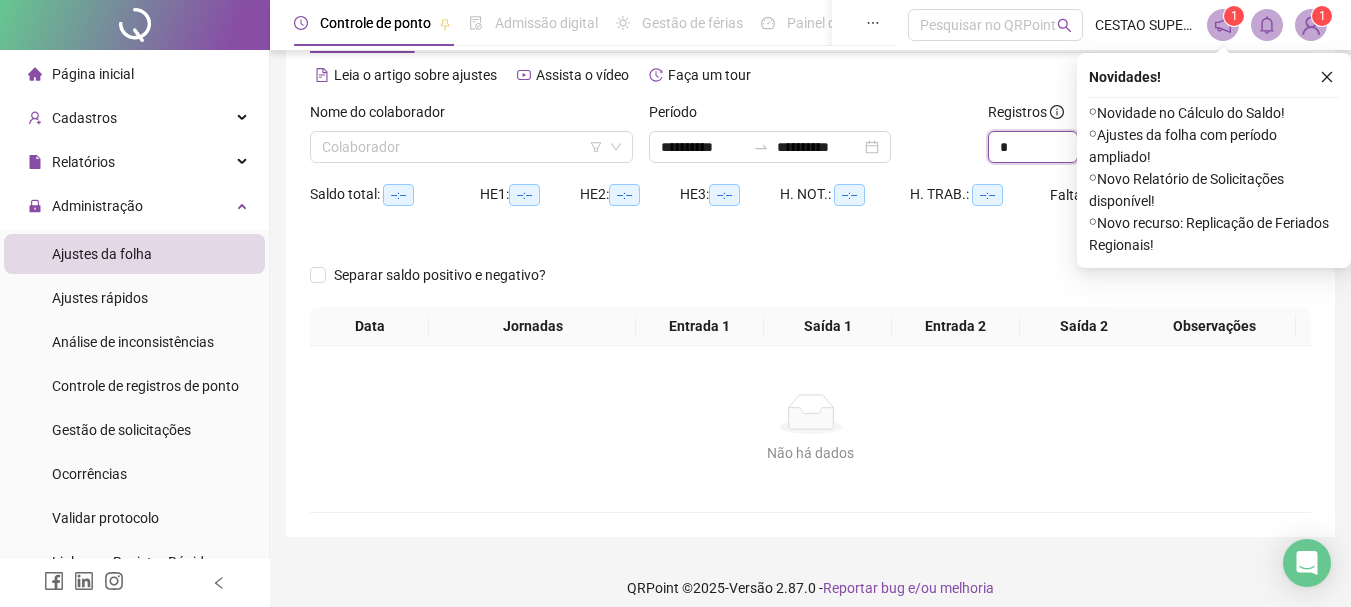 drag, startPoint x: 1021, startPoint y: 153, endPoint x: 983, endPoint y: 147, distance: 38.470768 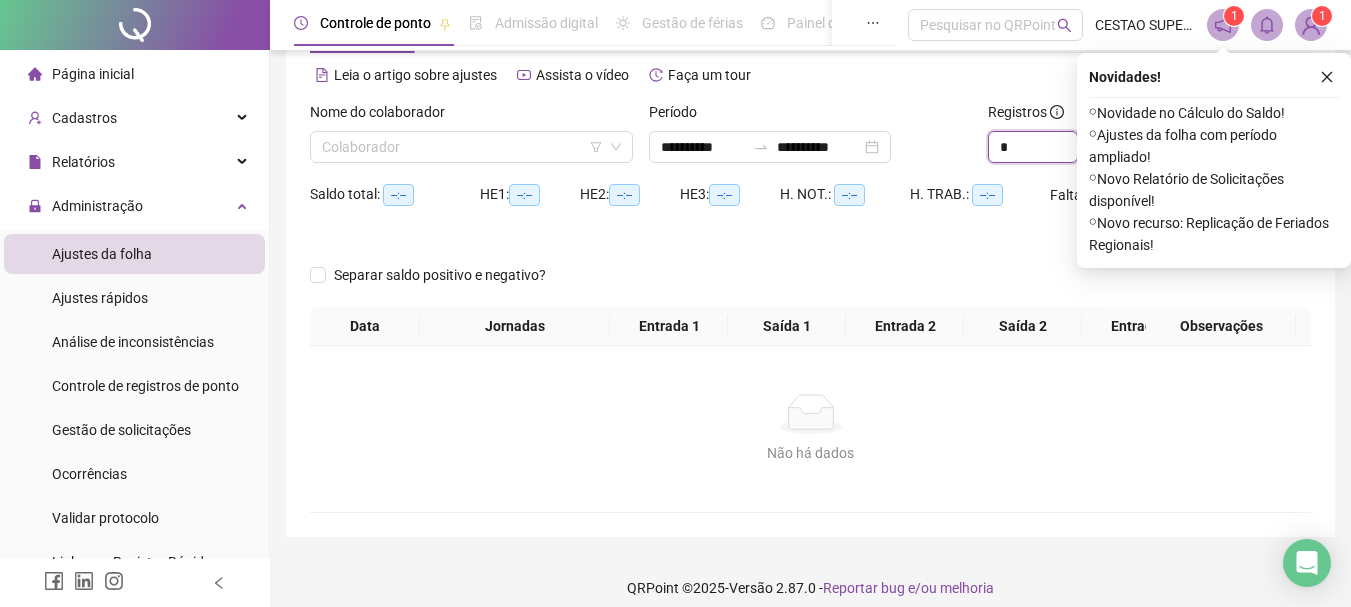 type on "*" 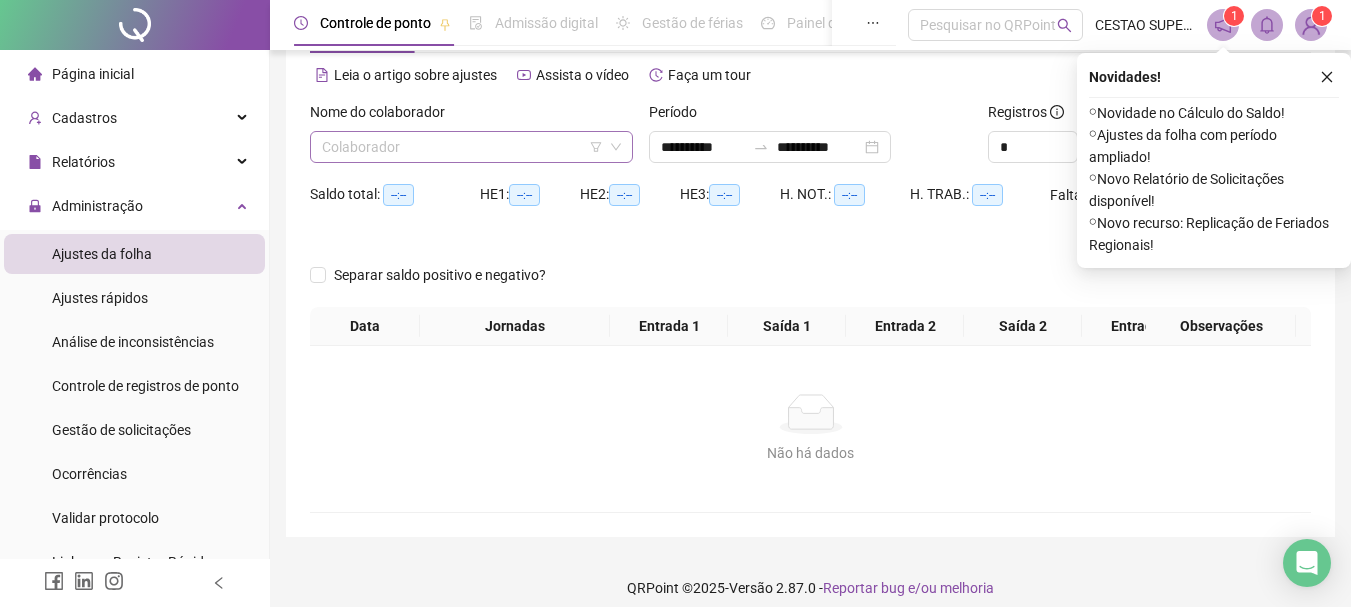 click at bounding box center [465, 147] 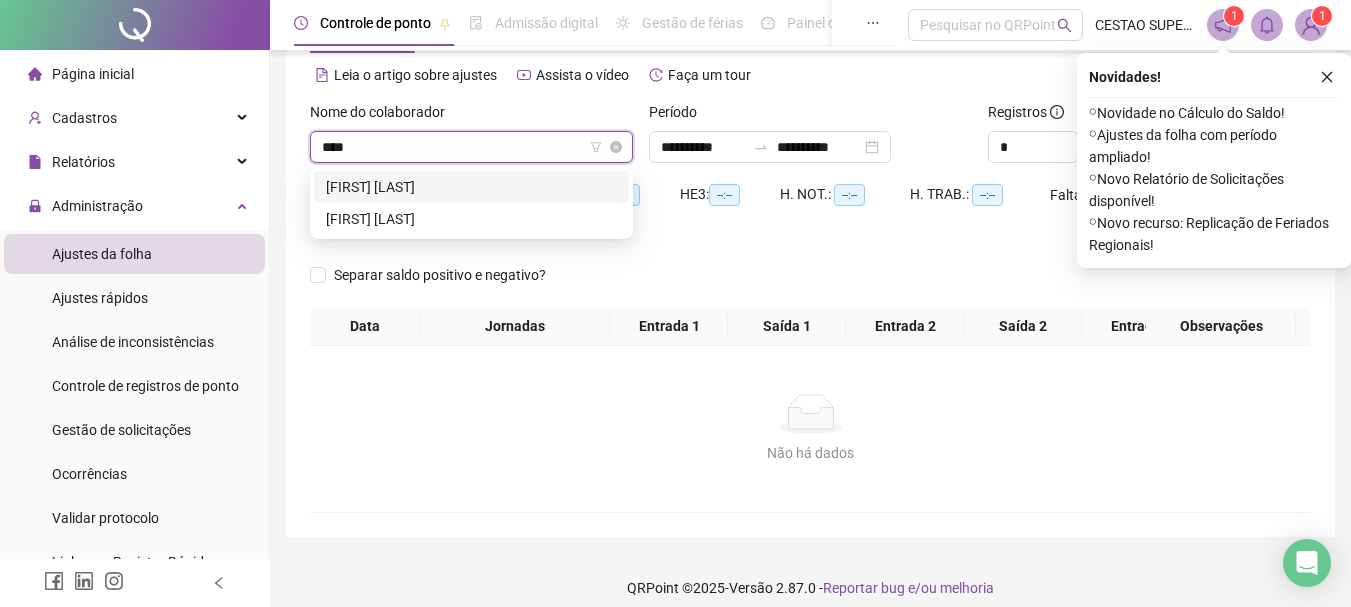 type on "*****" 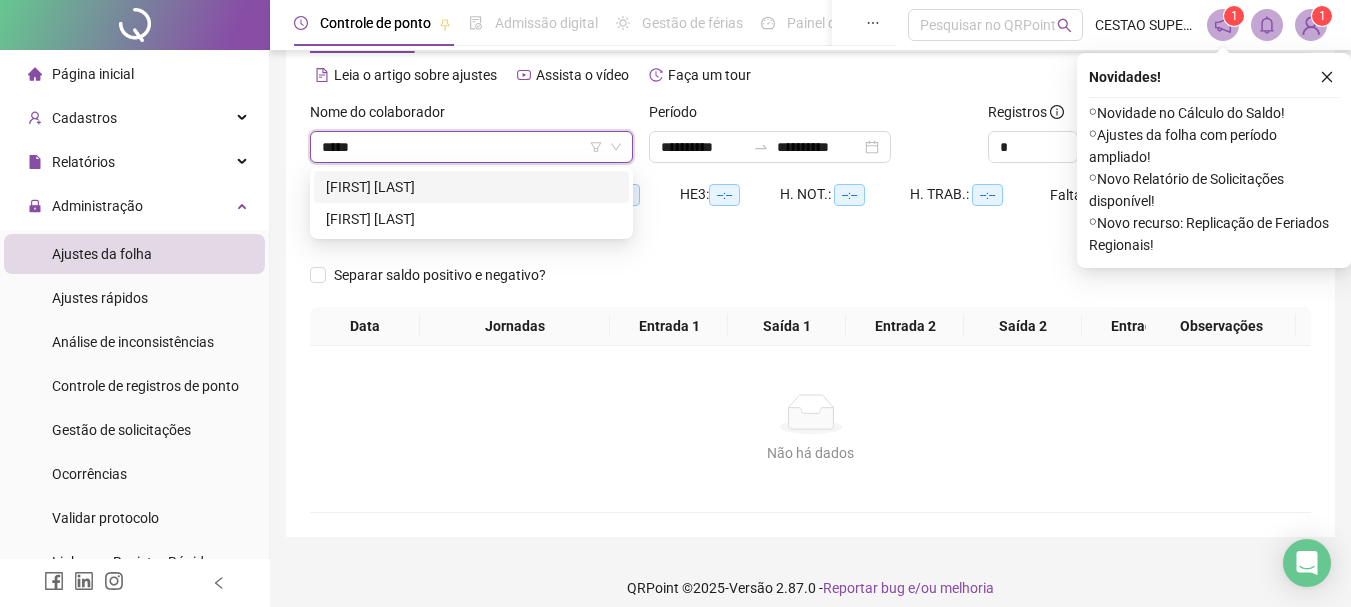 click on "[FIRST] [LAST]" at bounding box center [471, 187] 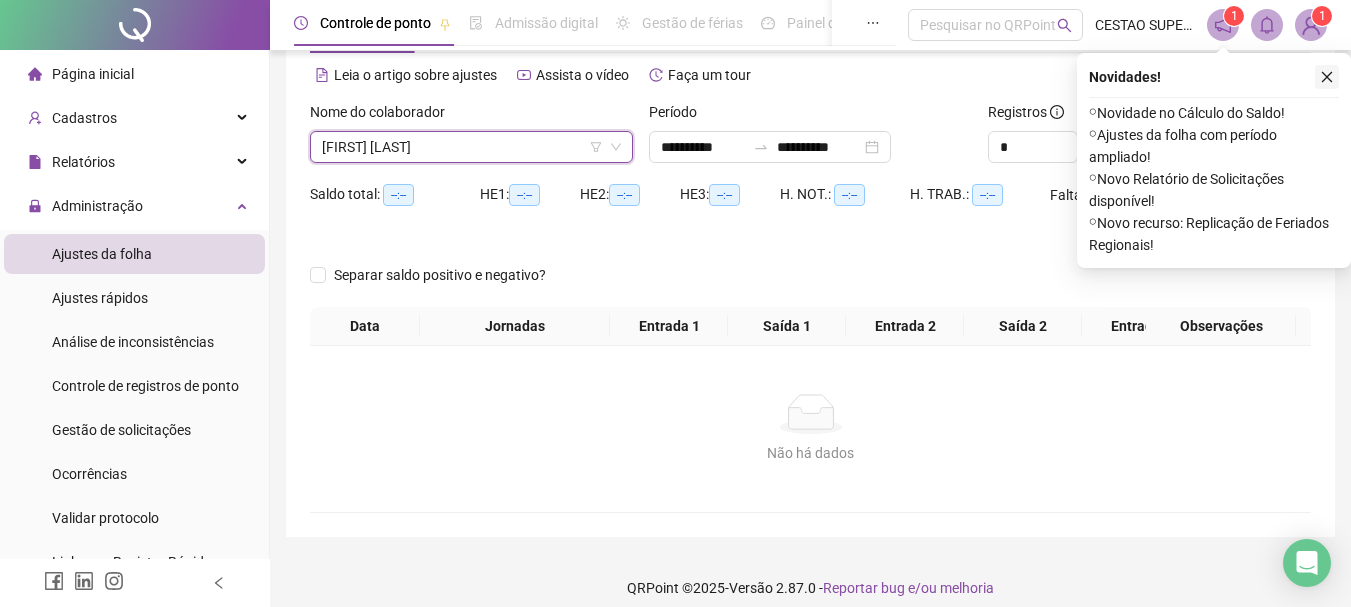 click 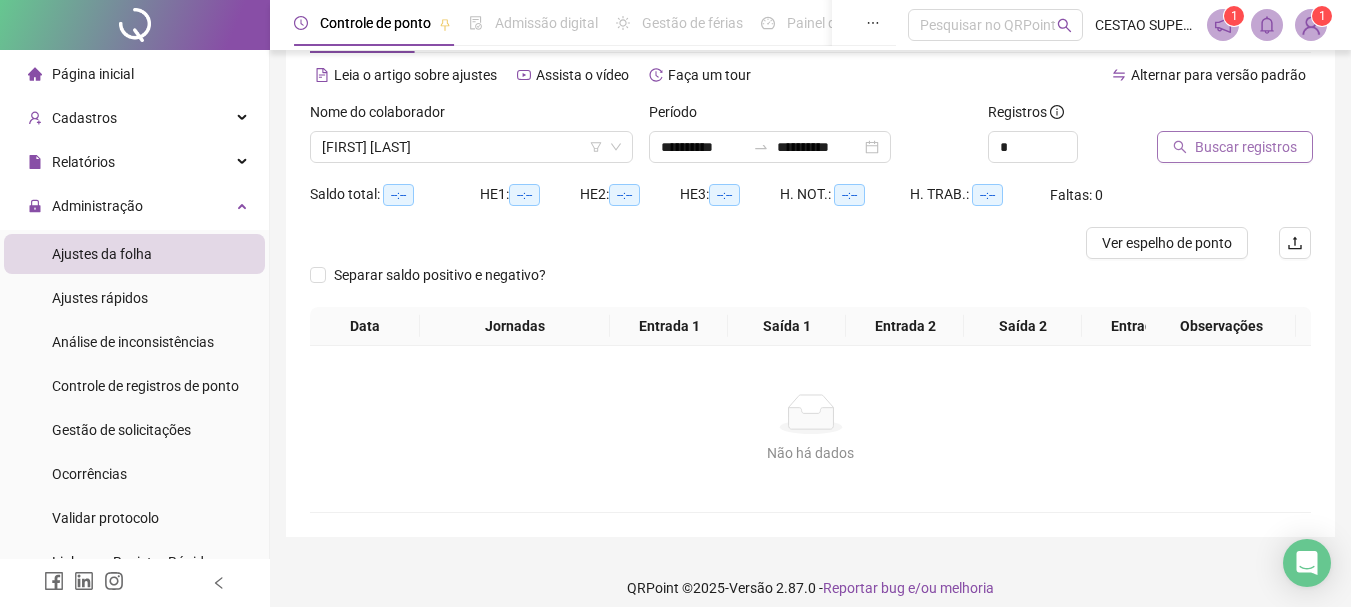 click on "Buscar registros" at bounding box center (1246, 147) 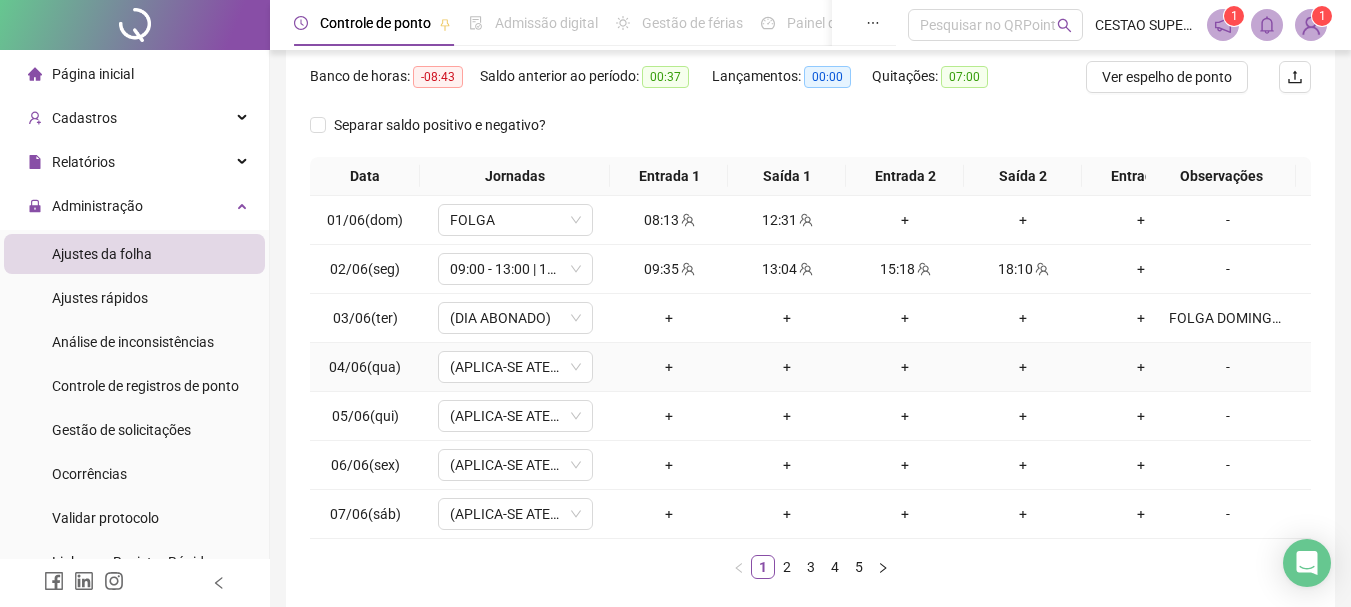 scroll, scrollTop: 283, scrollLeft: 0, axis: vertical 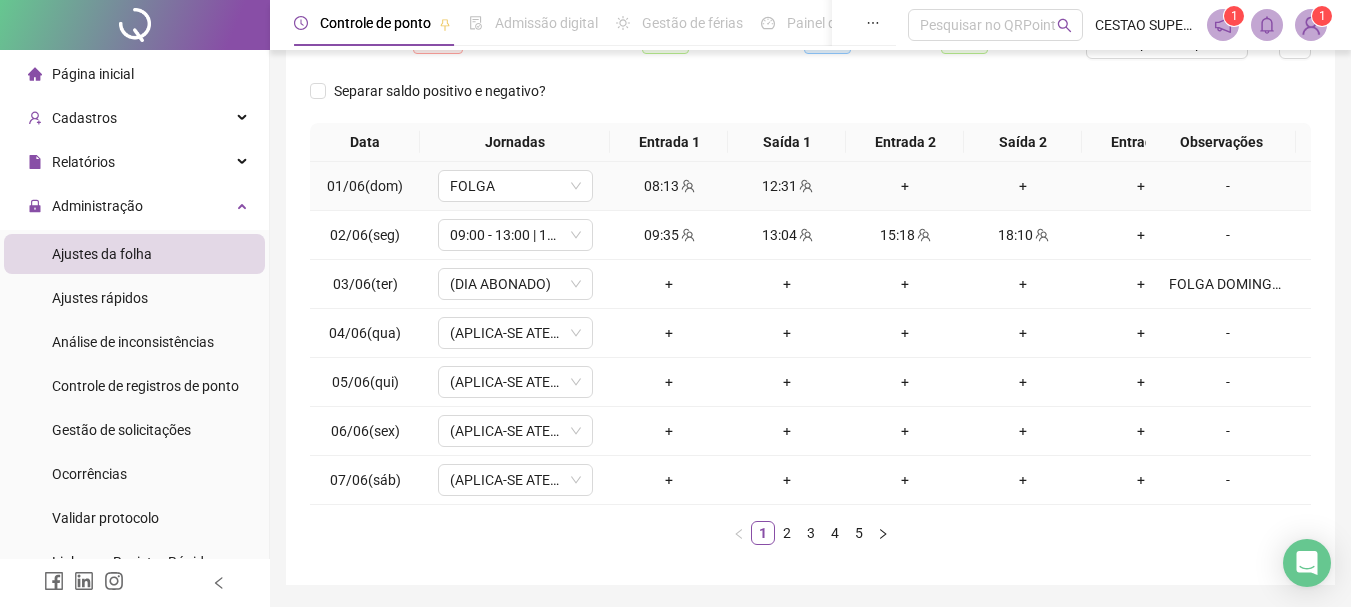 click on "08:13" at bounding box center [669, 186] 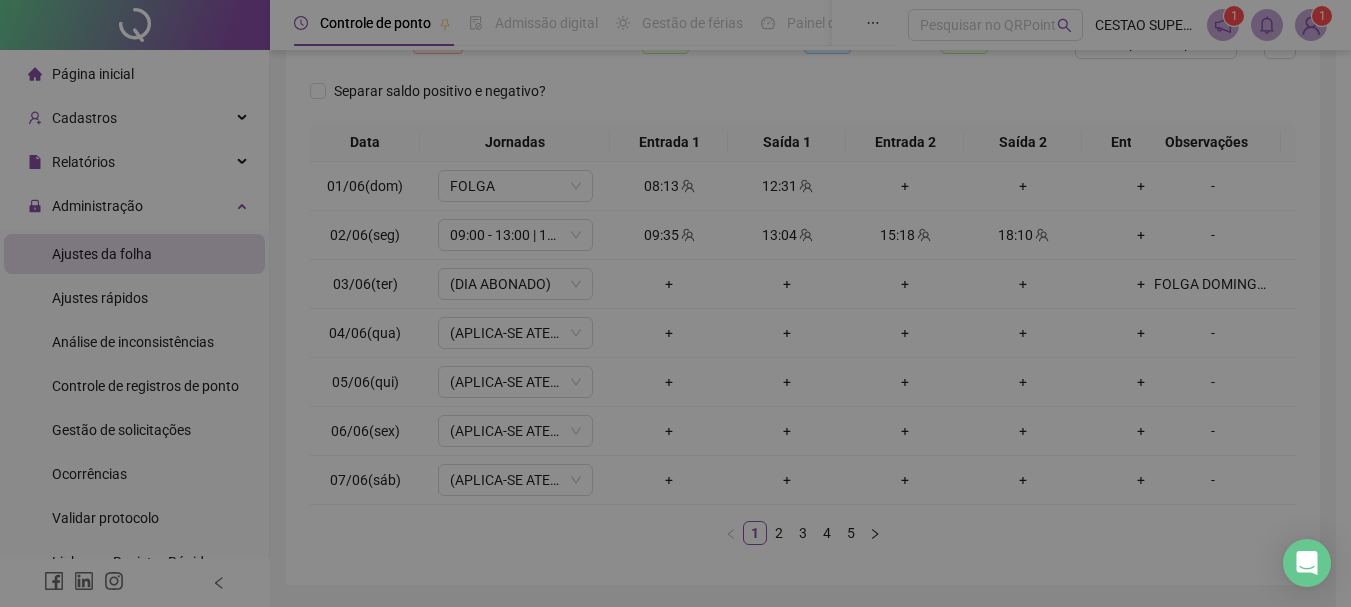 type on "**********" 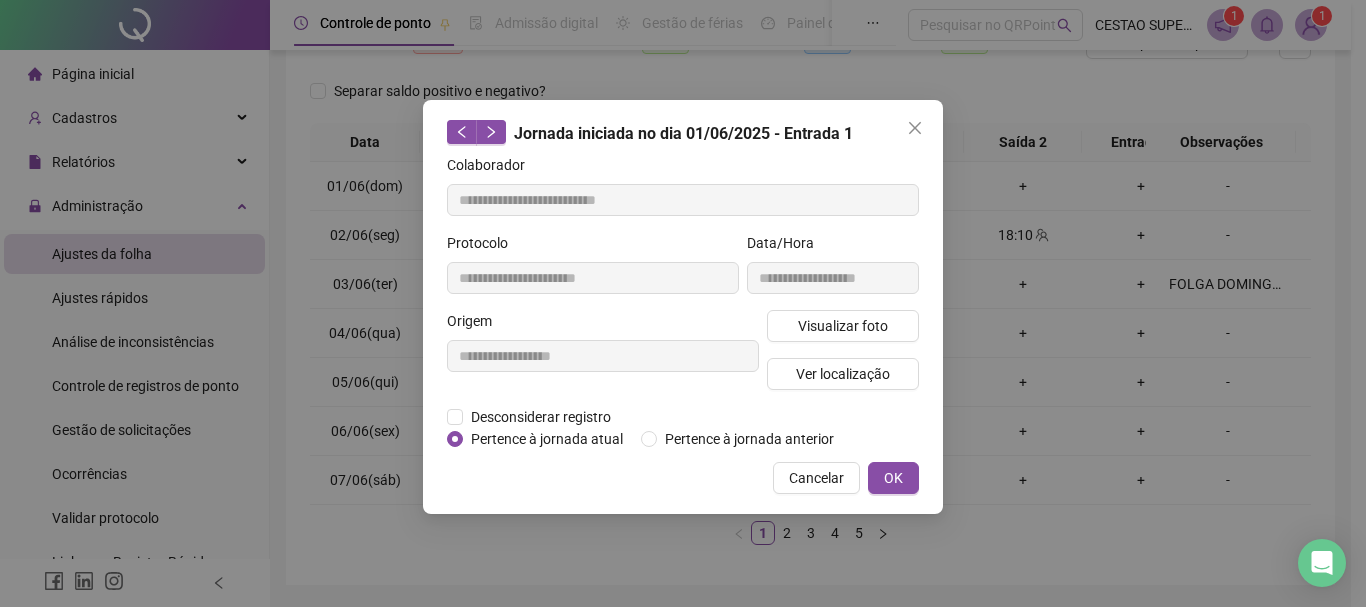 click on "**********" at bounding box center (683, 307) 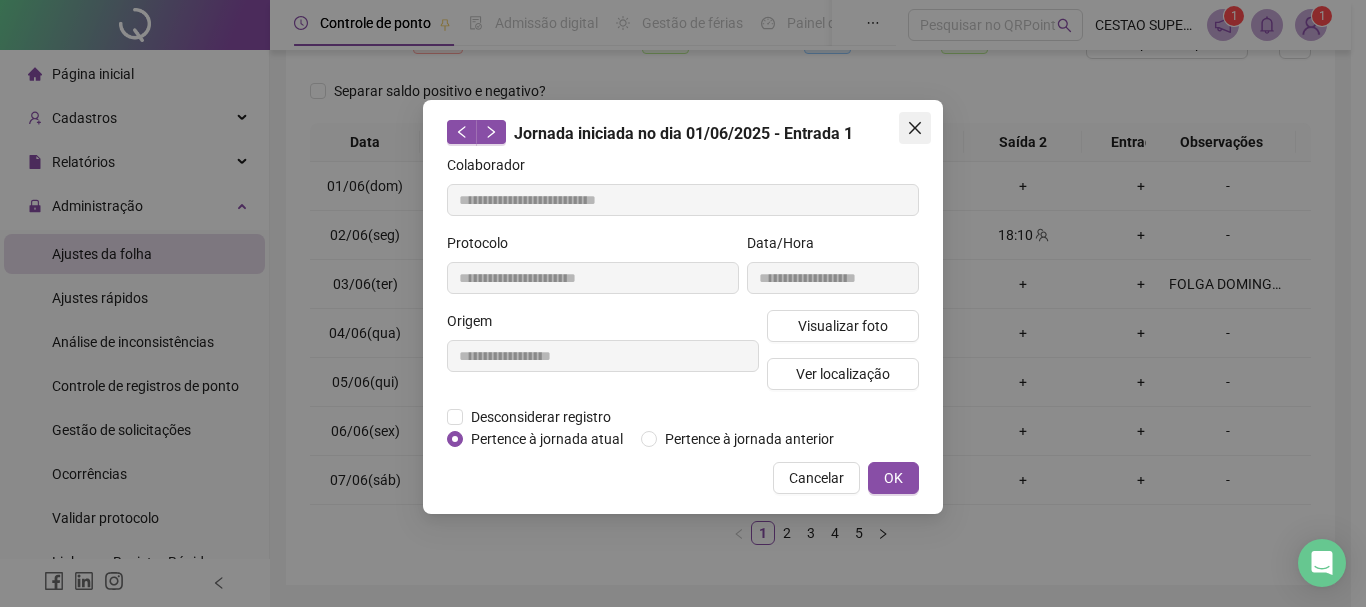 click 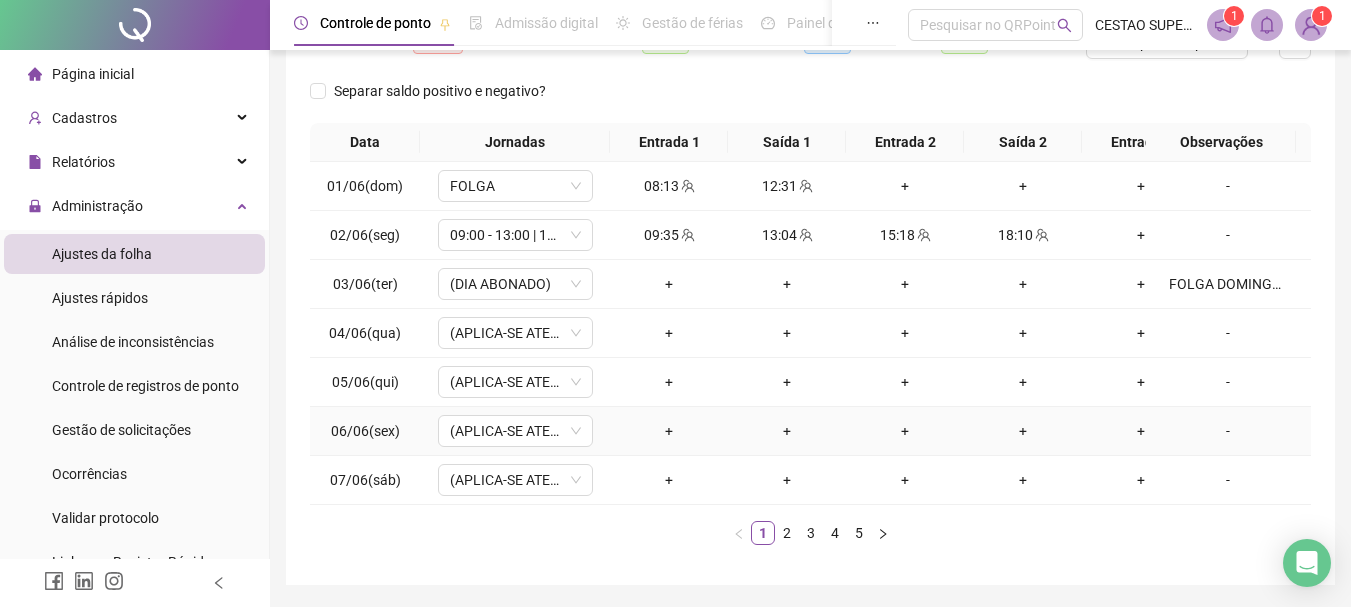 scroll, scrollTop: 362, scrollLeft: 0, axis: vertical 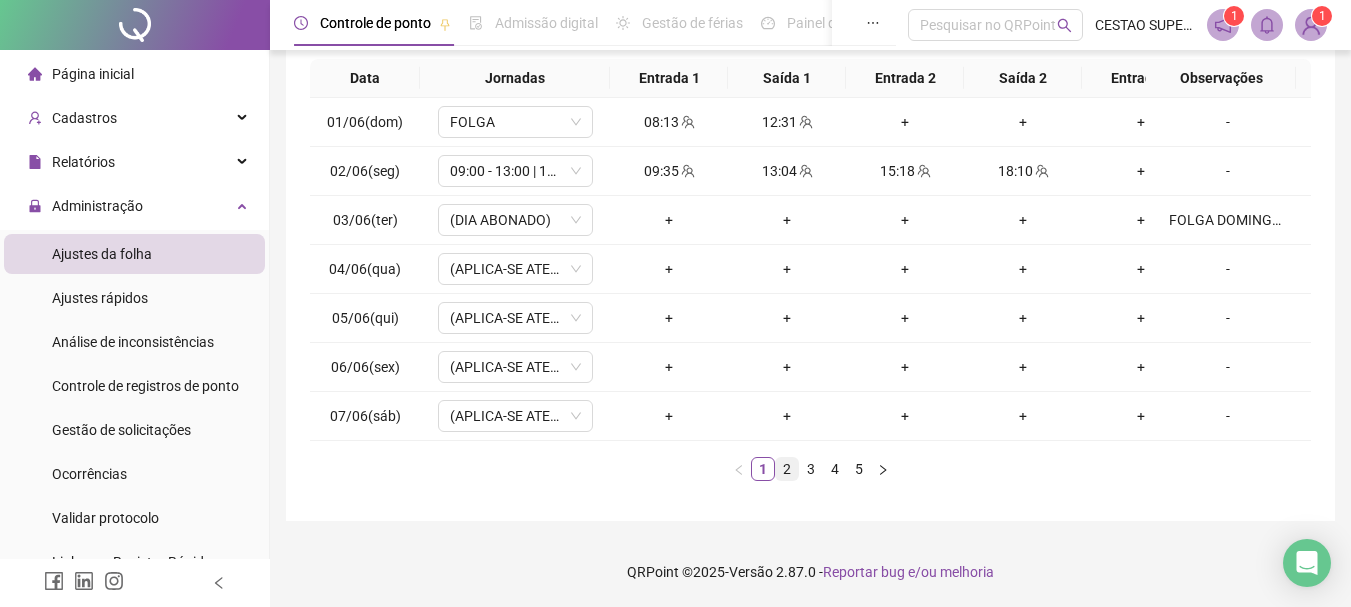 click on "2" at bounding box center [787, 469] 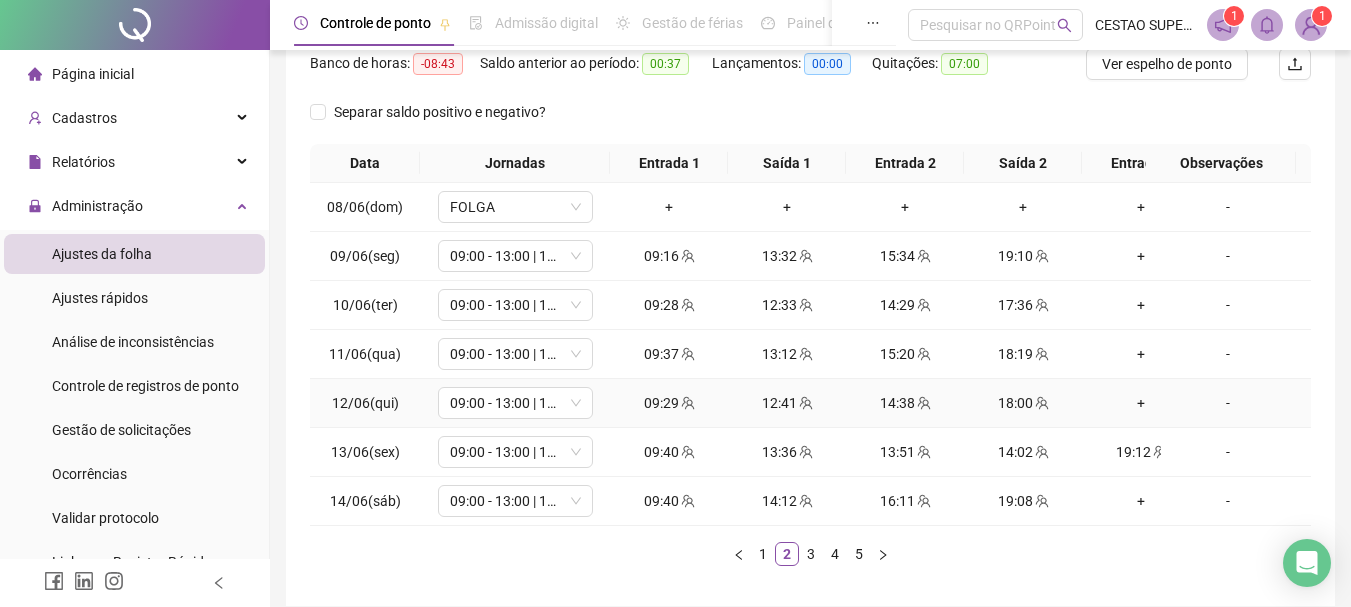 scroll, scrollTop: 362, scrollLeft: 0, axis: vertical 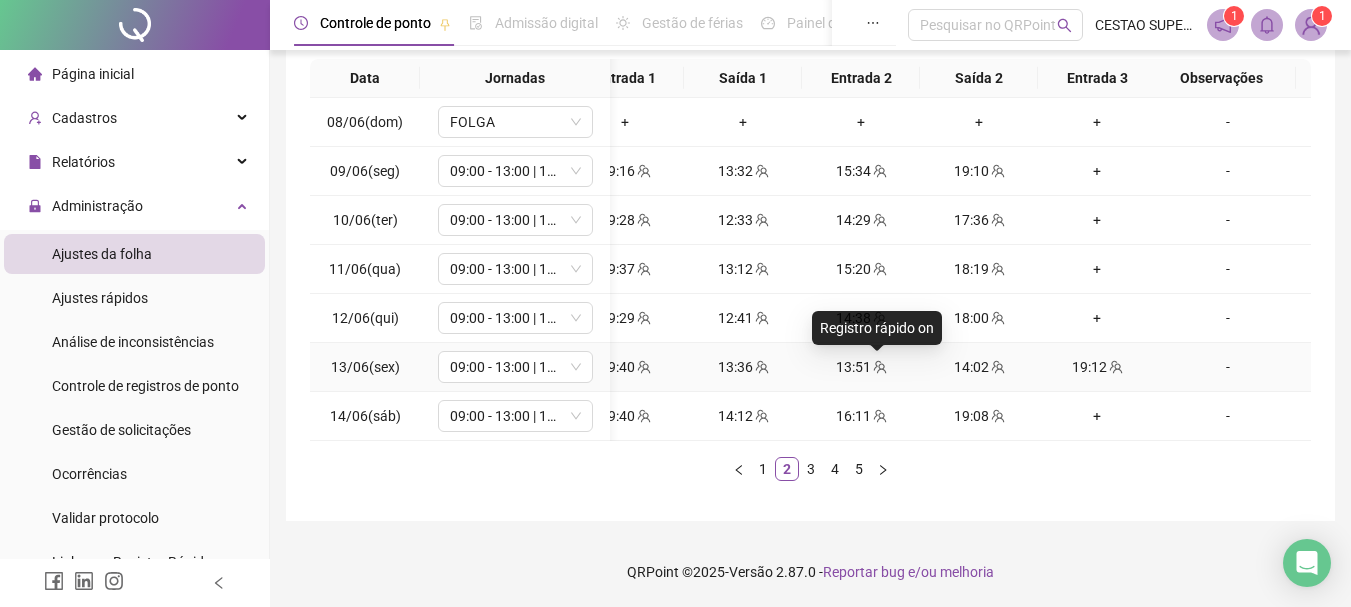 click 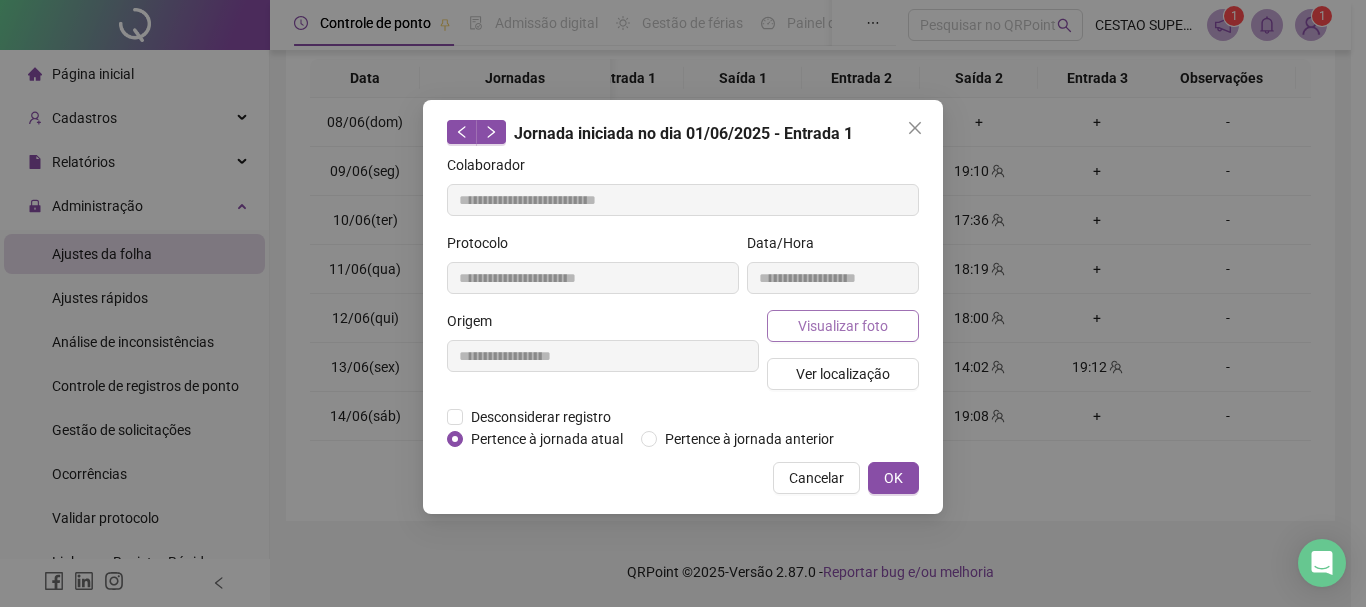 click on "Visualizar foto" at bounding box center [843, 326] 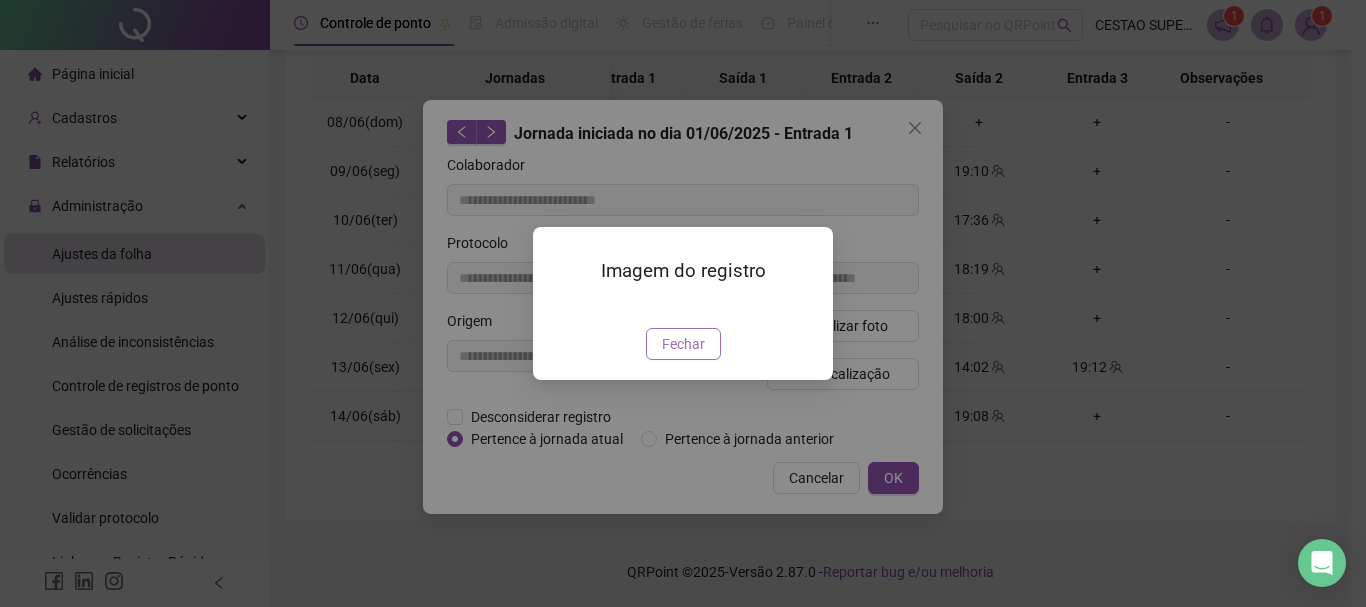 click on "Fechar" at bounding box center [683, 344] 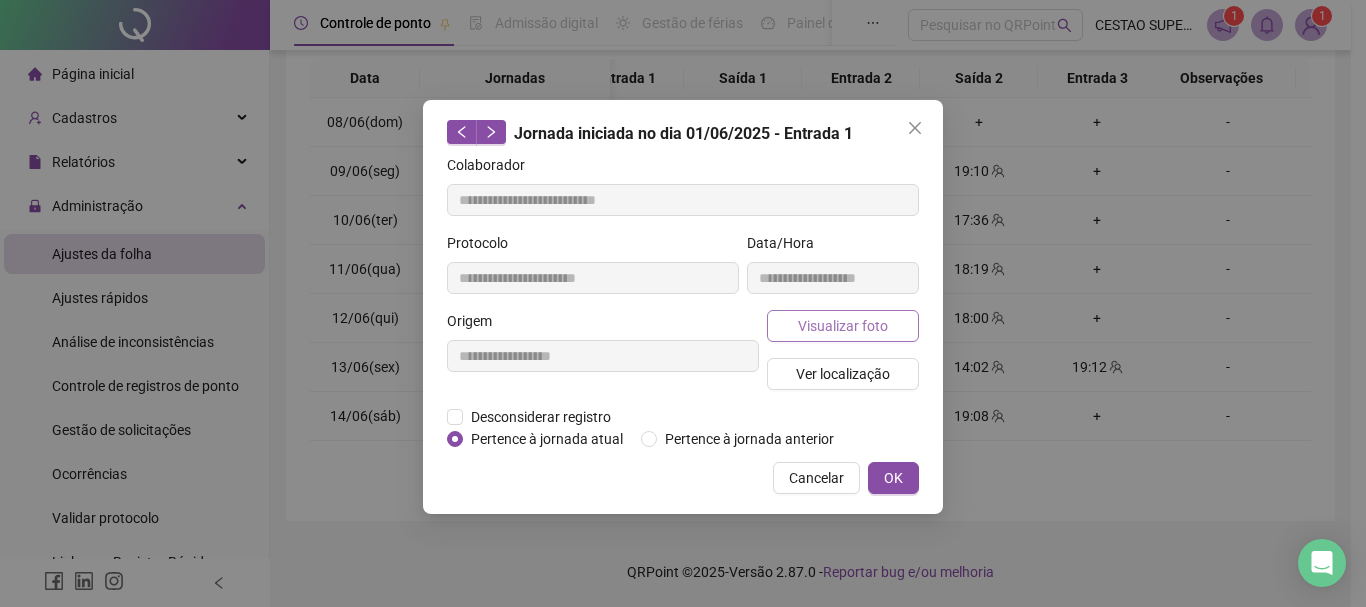 click on "Visualizar foto" at bounding box center [843, 326] 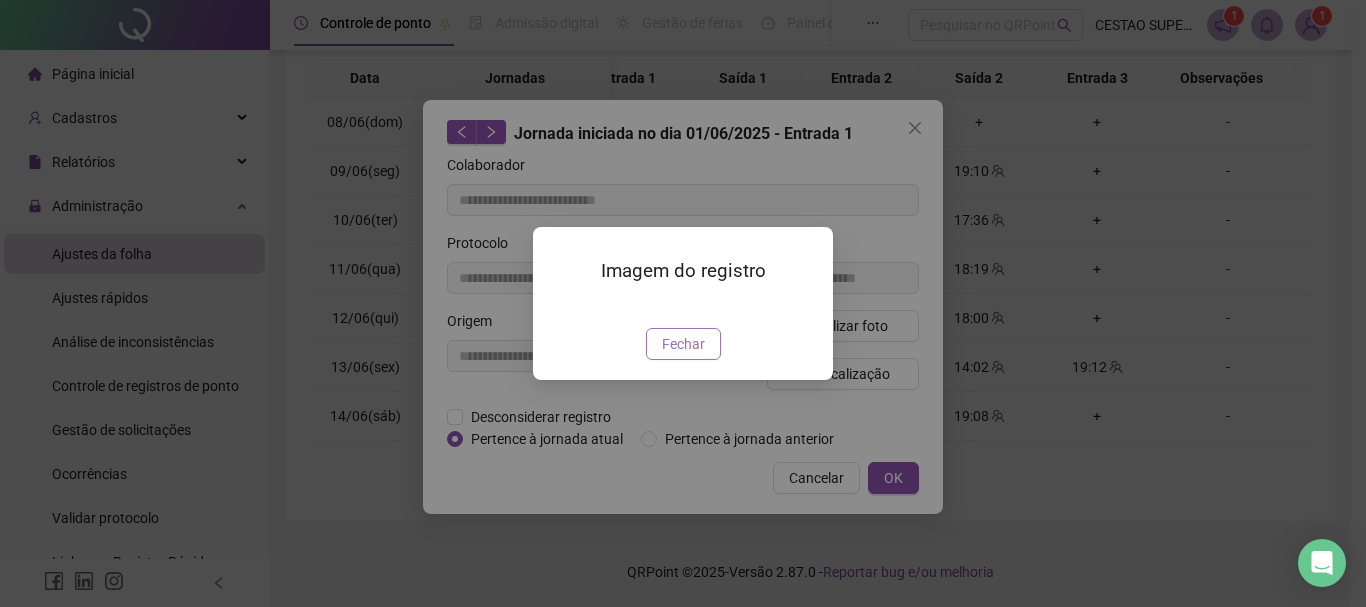 click on "Fechar" at bounding box center (683, 344) 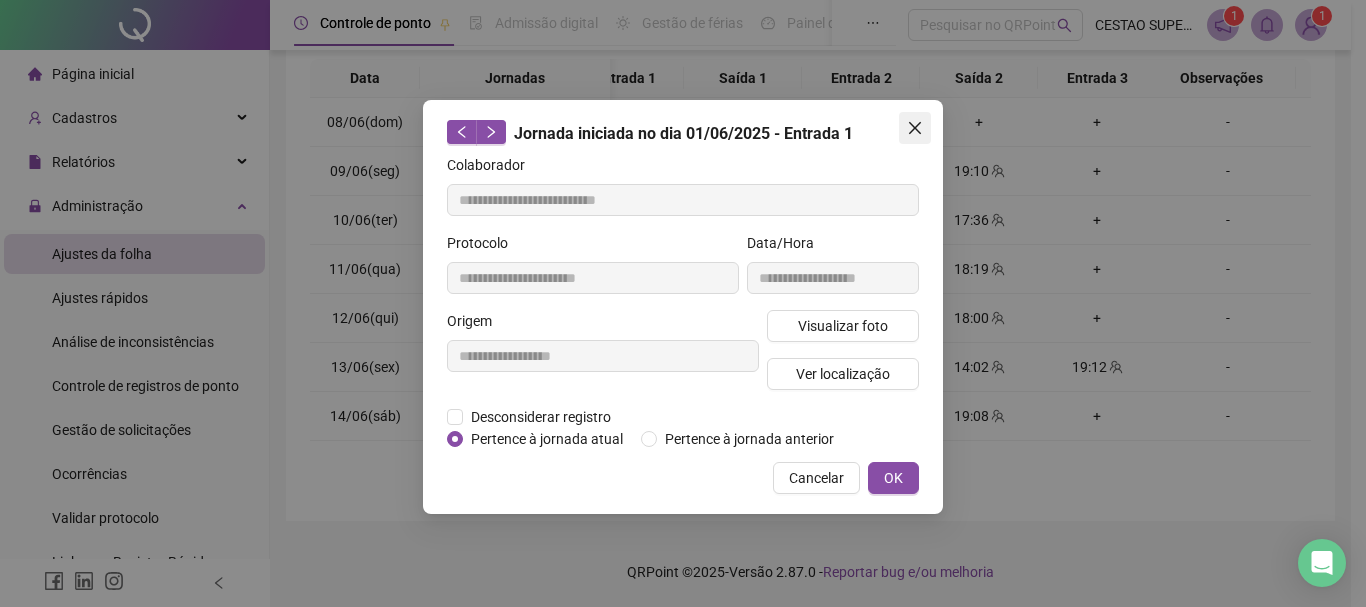 click 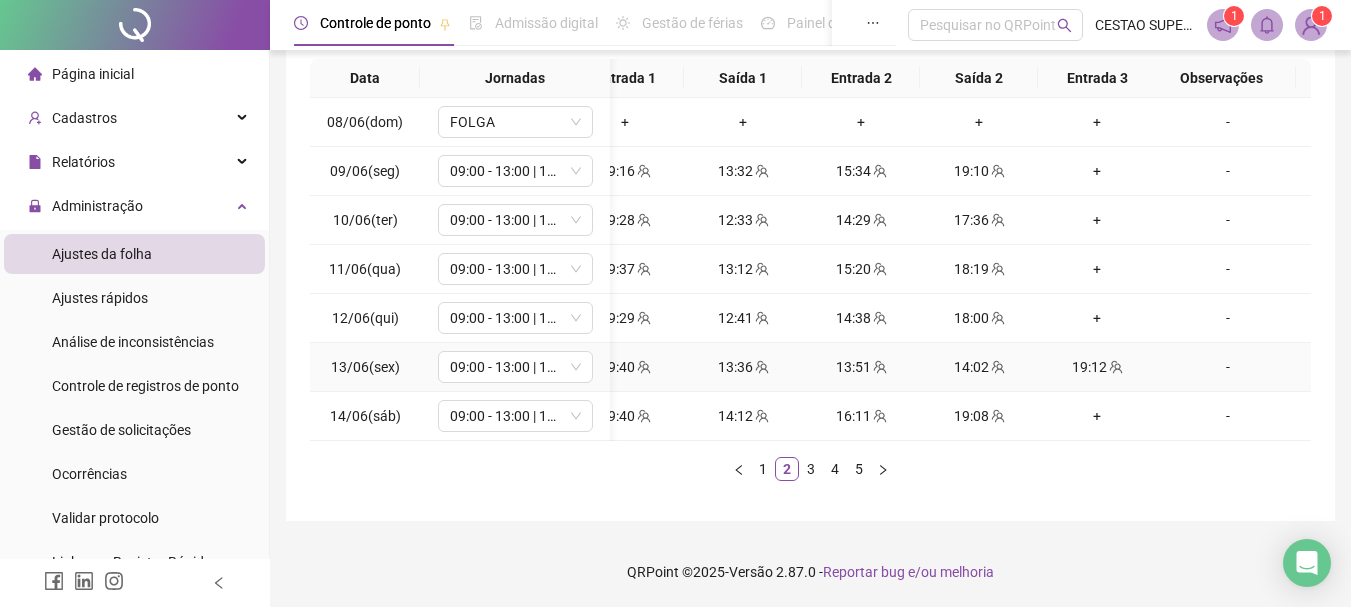click on "14:02" at bounding box center (979, 367) 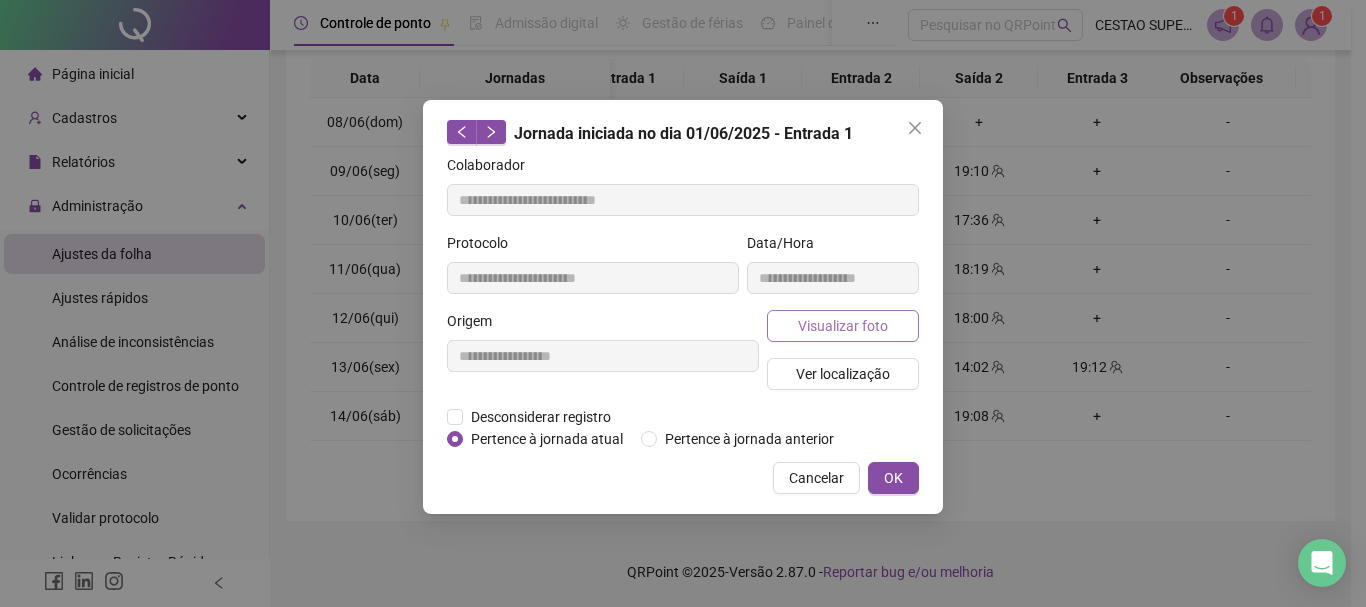 click on "Visualizar foto" at bounding box center (843, 326) 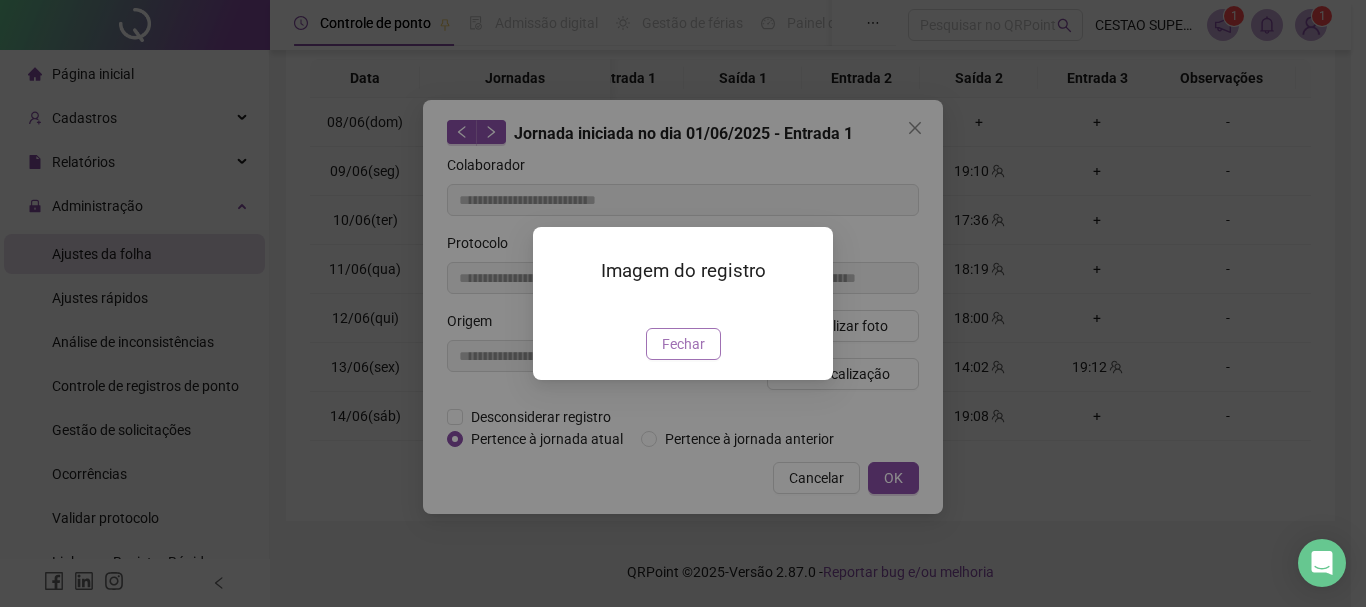 click on "Fechar" at bounding box center (683, 344) 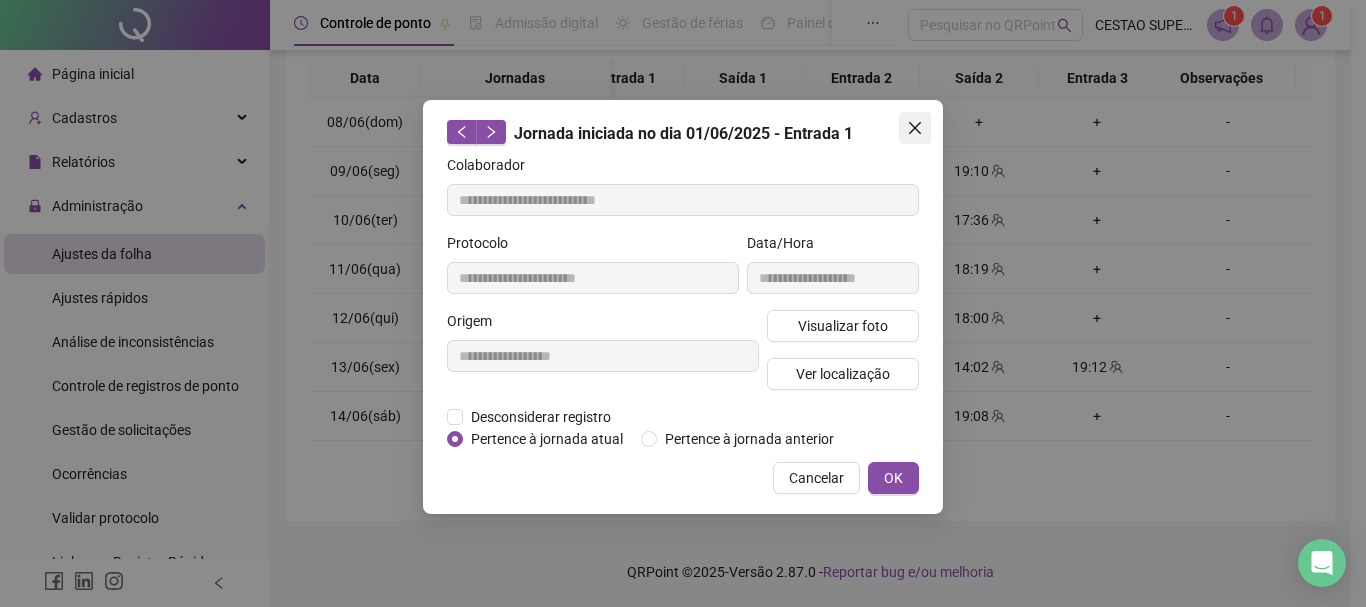 click 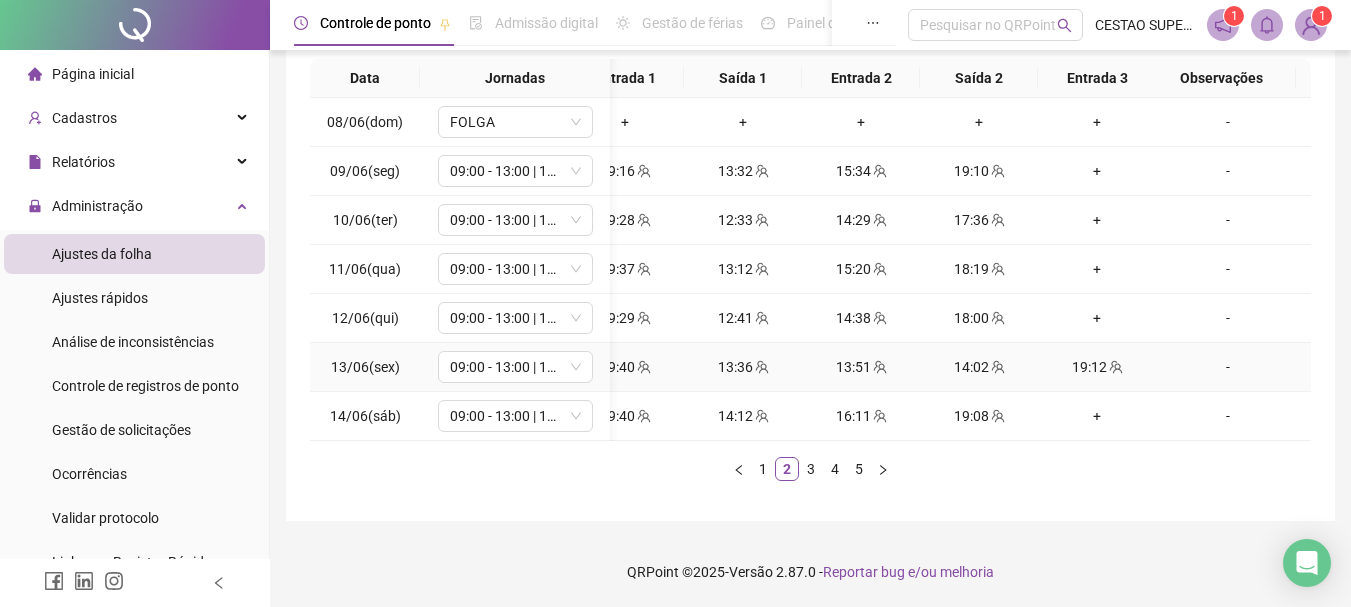 click 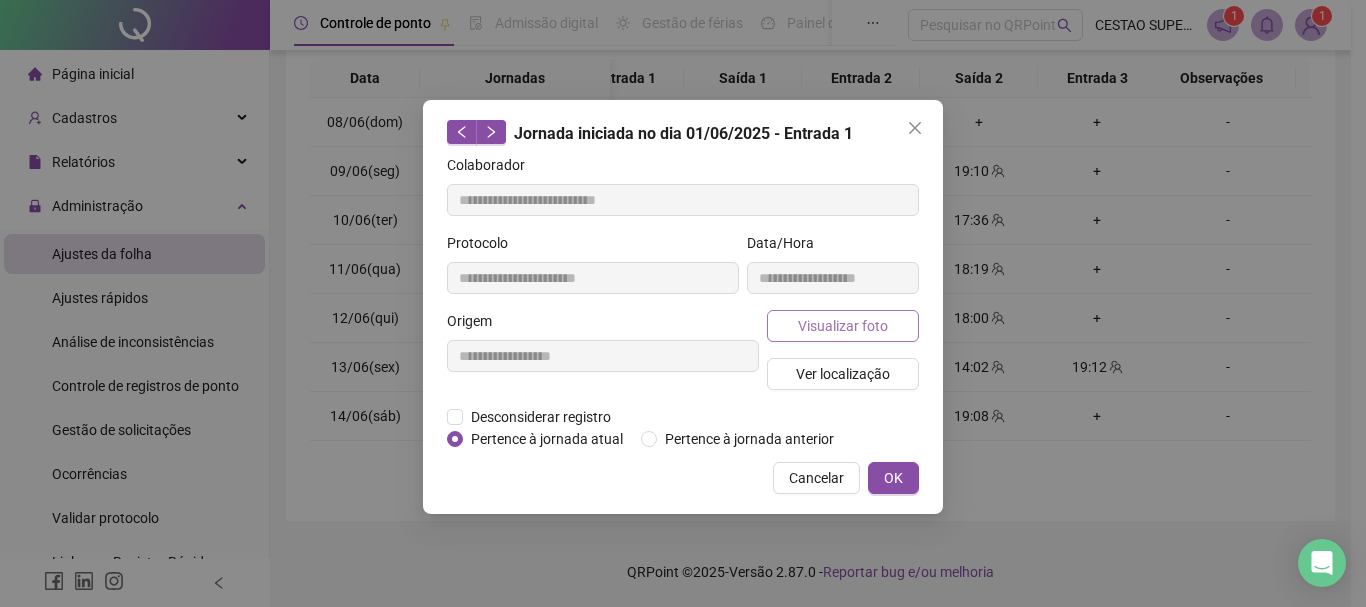 click on "Visualizar foto" at bounding box center [843, 326] 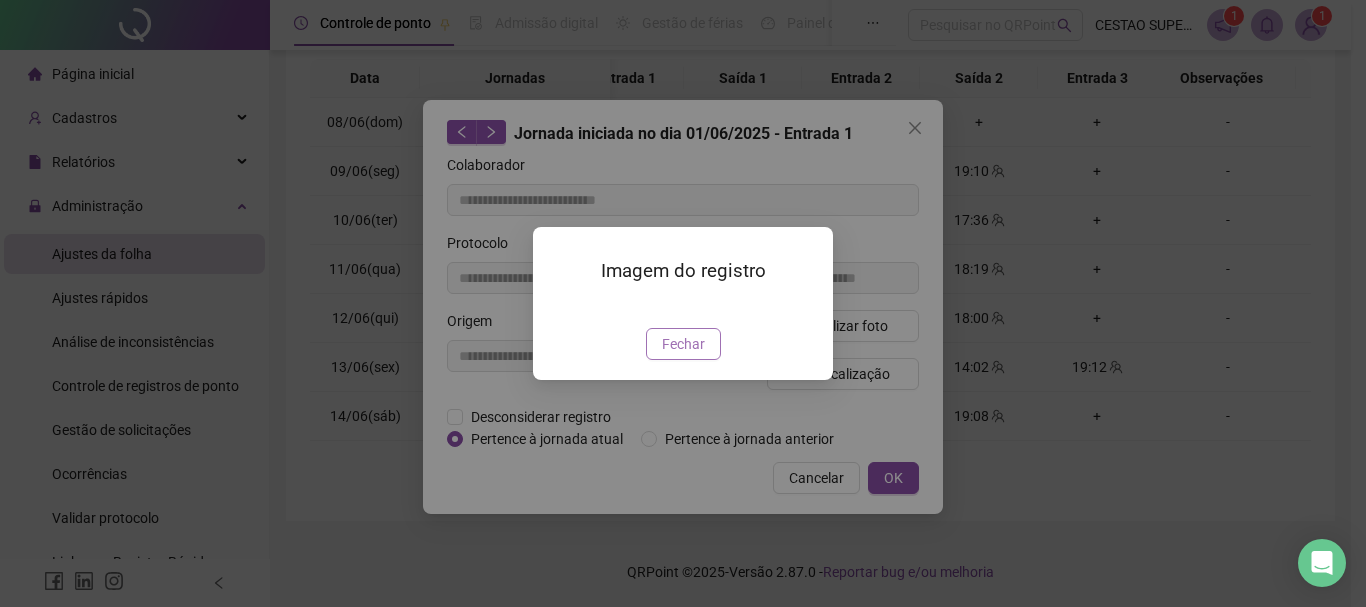 click on "Fechar" at bounding box center (683, 344) 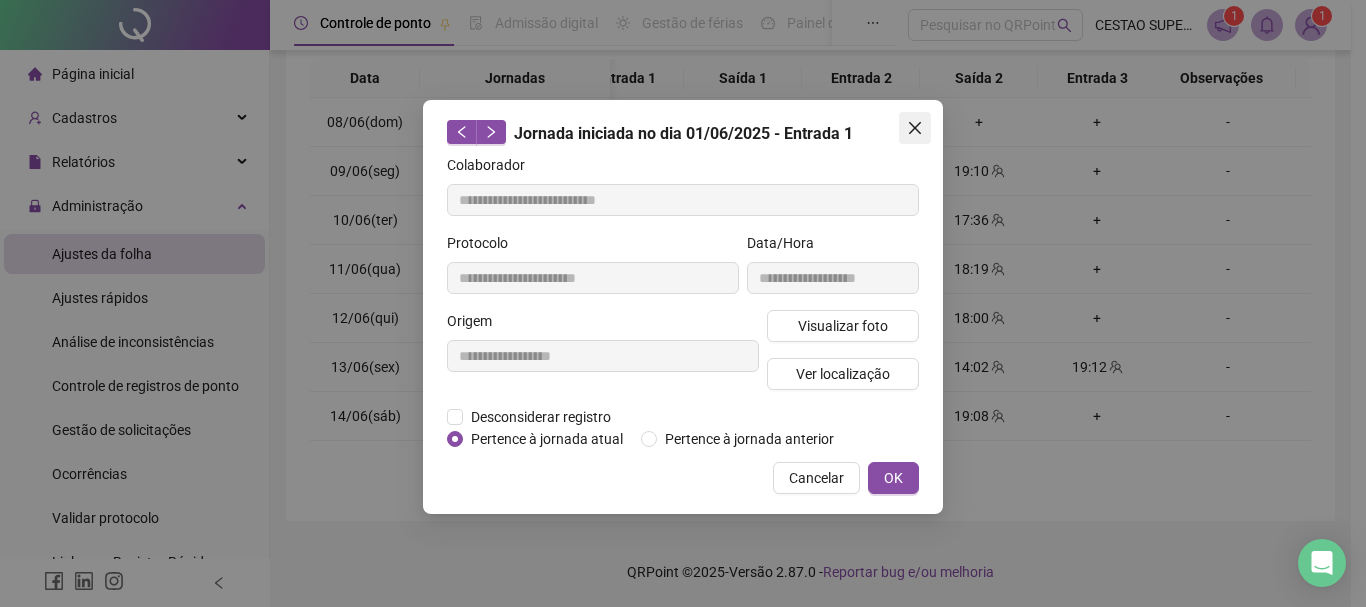 click at bounding box center [915, 128] 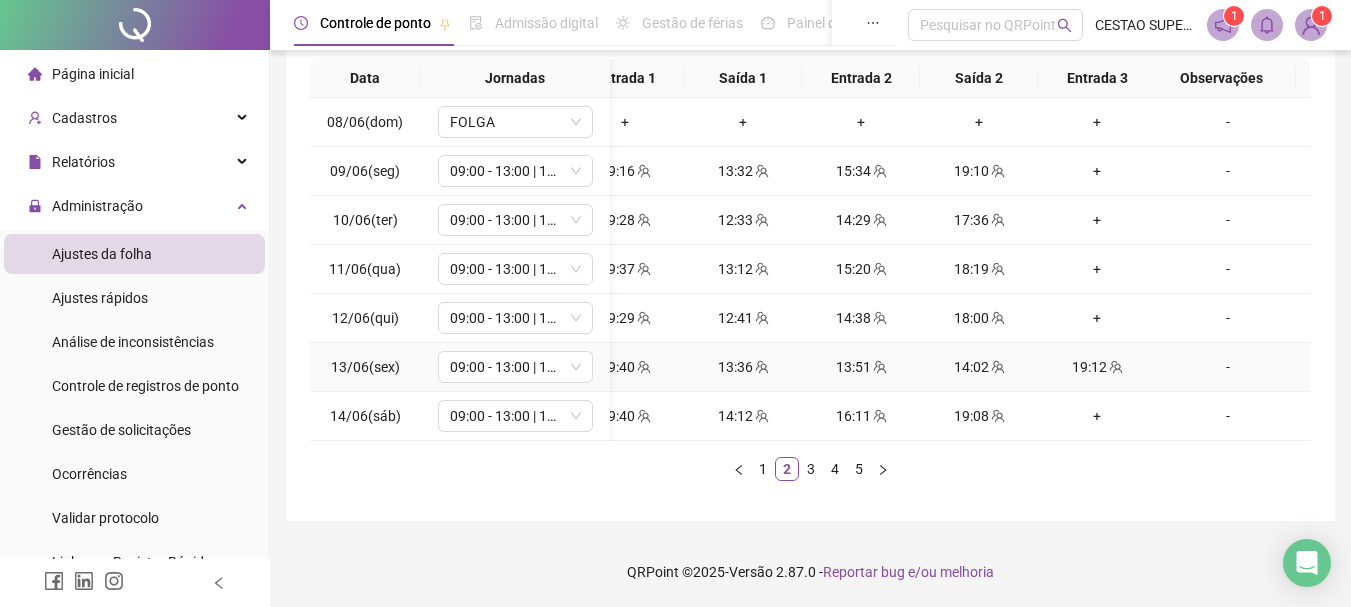 click at bounding box center (761, 367) 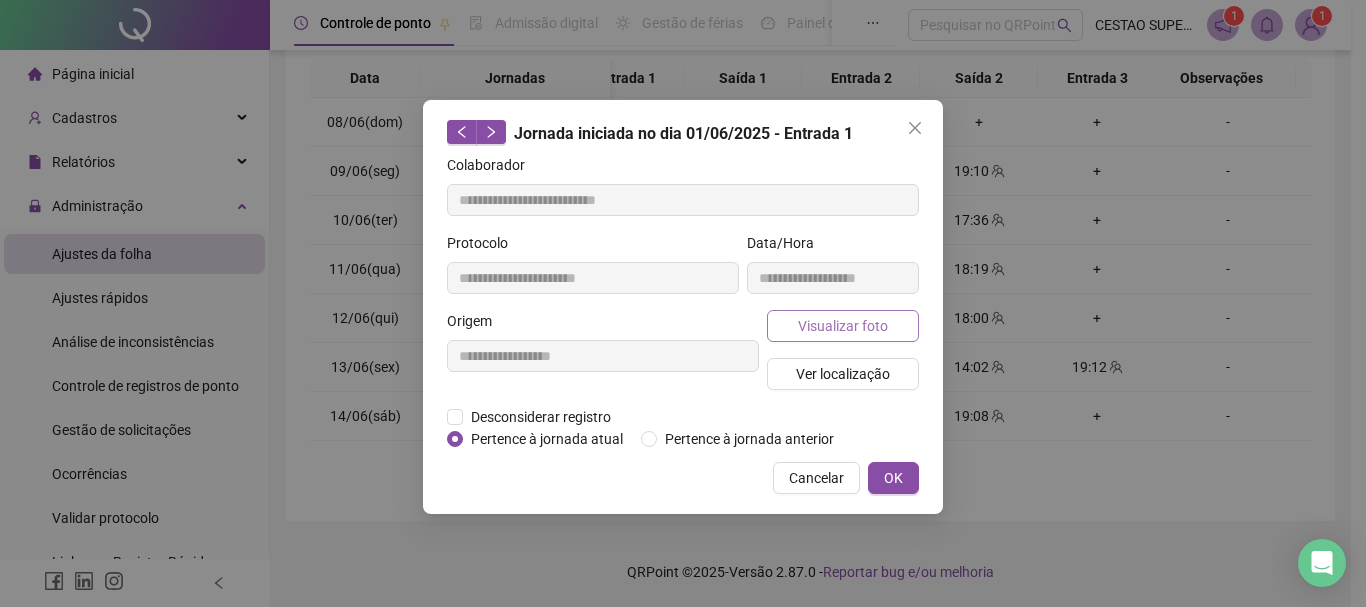 click on "Visualizar foto" at bounding box center [843, 326] 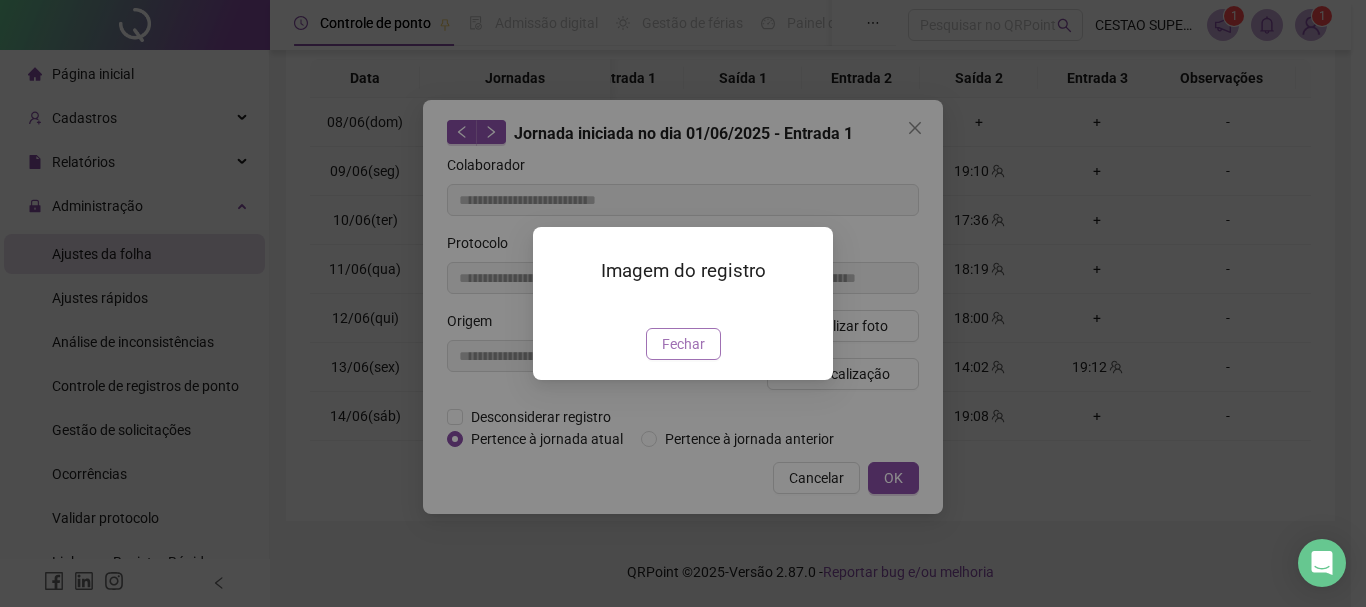 click on "Fechar" at bounding box center (683, 344) 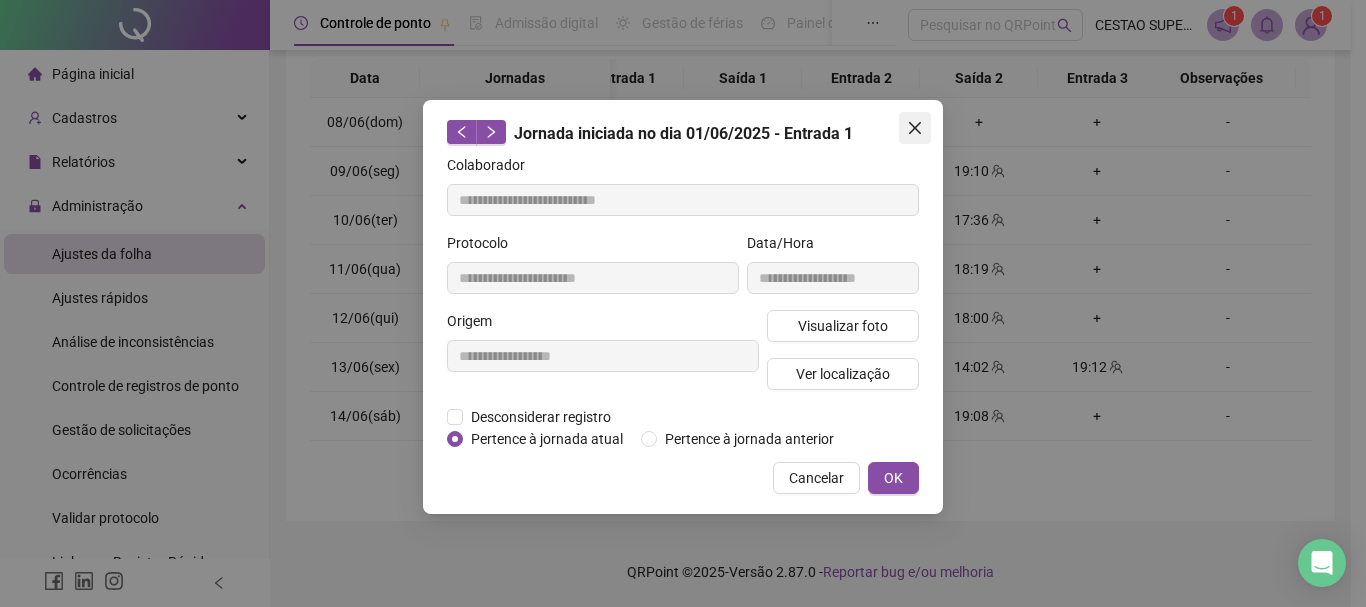 click at bounding box center [915, 128] 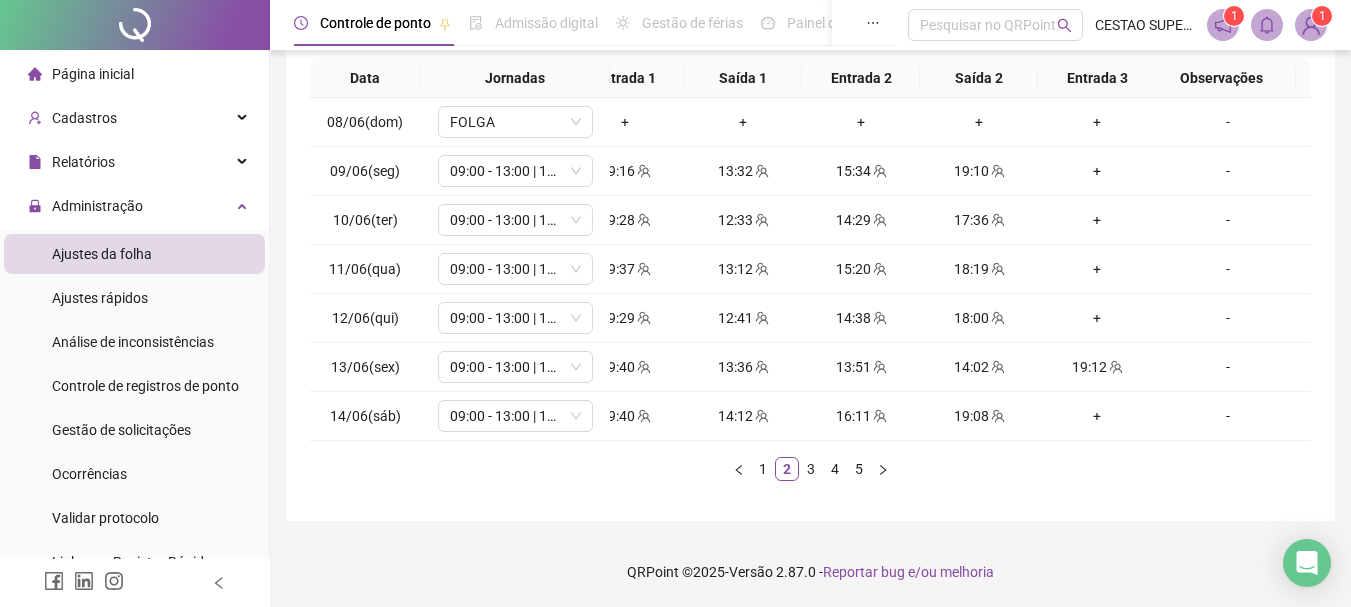 scroll, scrollTop: 0, scrollLeft: 0, axis: both 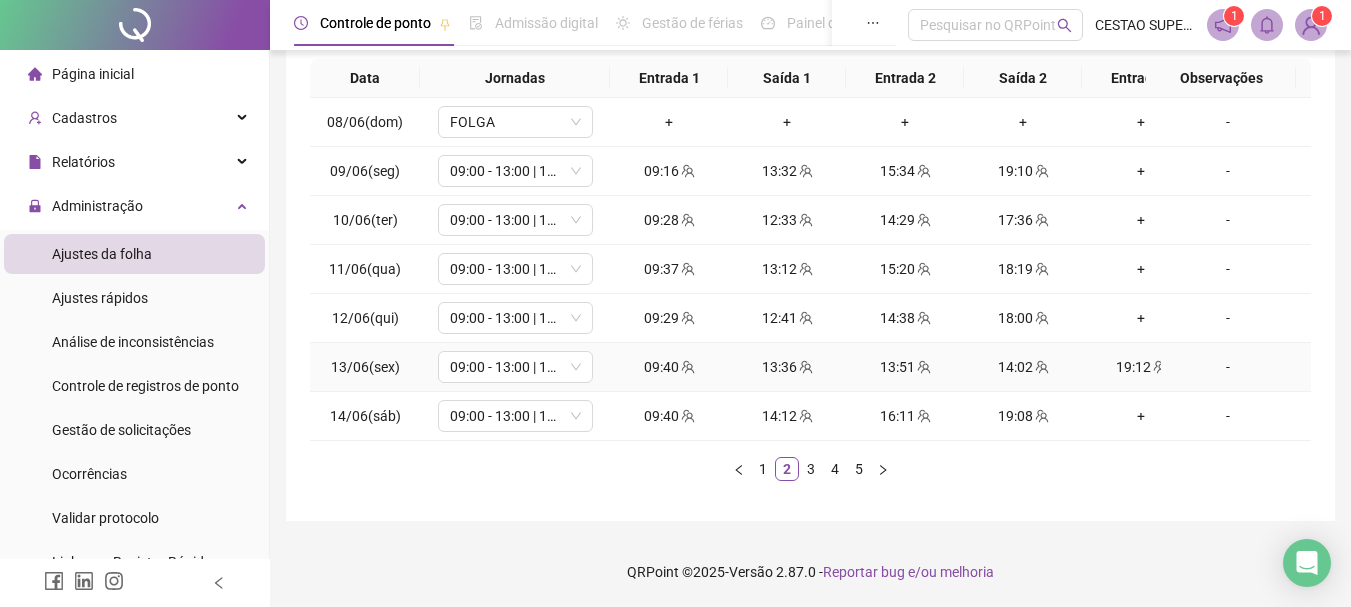 click 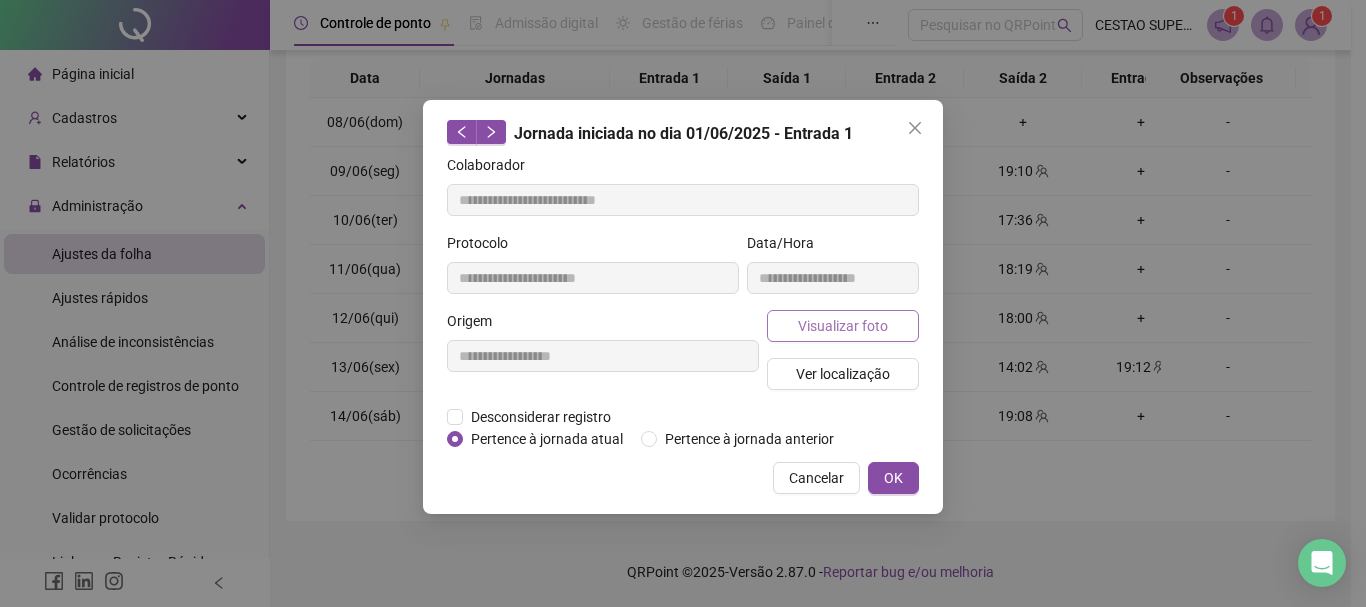 click on "Visualizar foto" at bounding box center (843, 326) 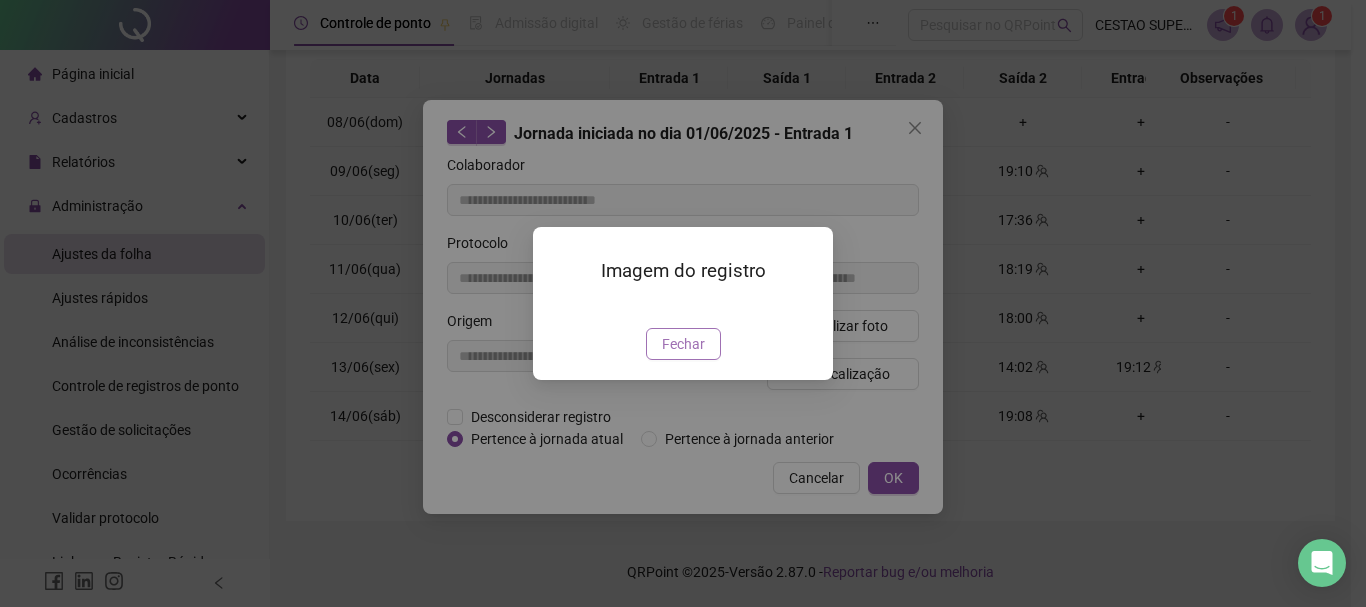 click on "Fechar" at bounding box center [683, 344] 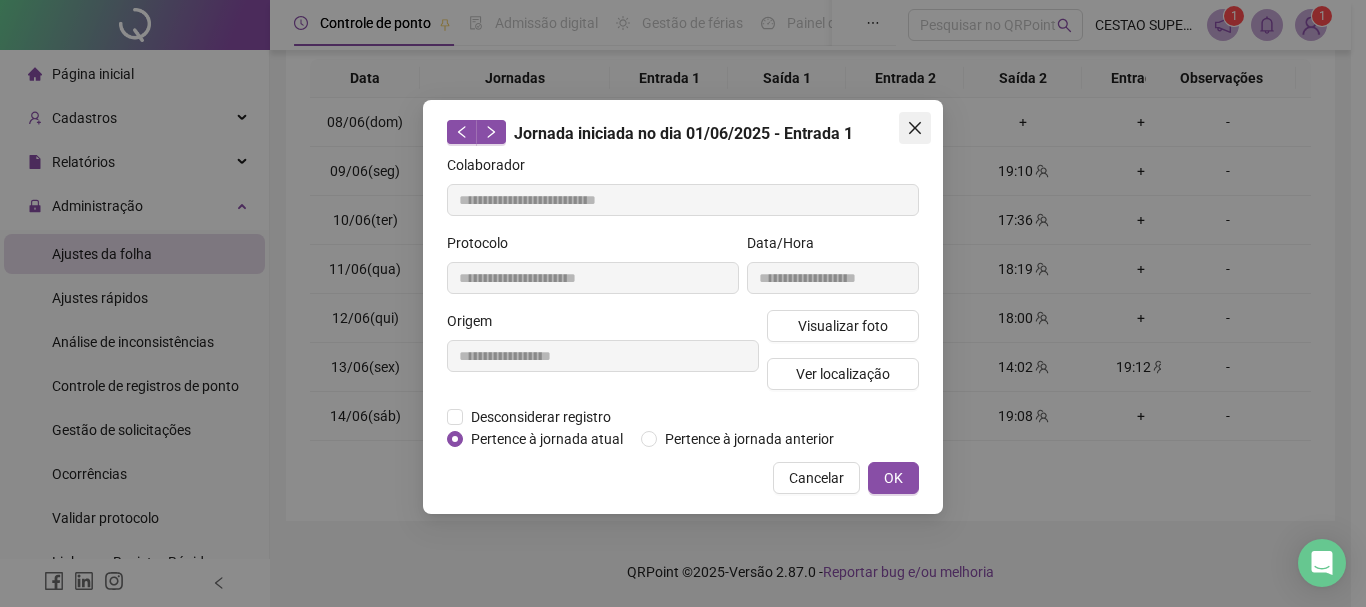 click at bounding box center [915, 128] 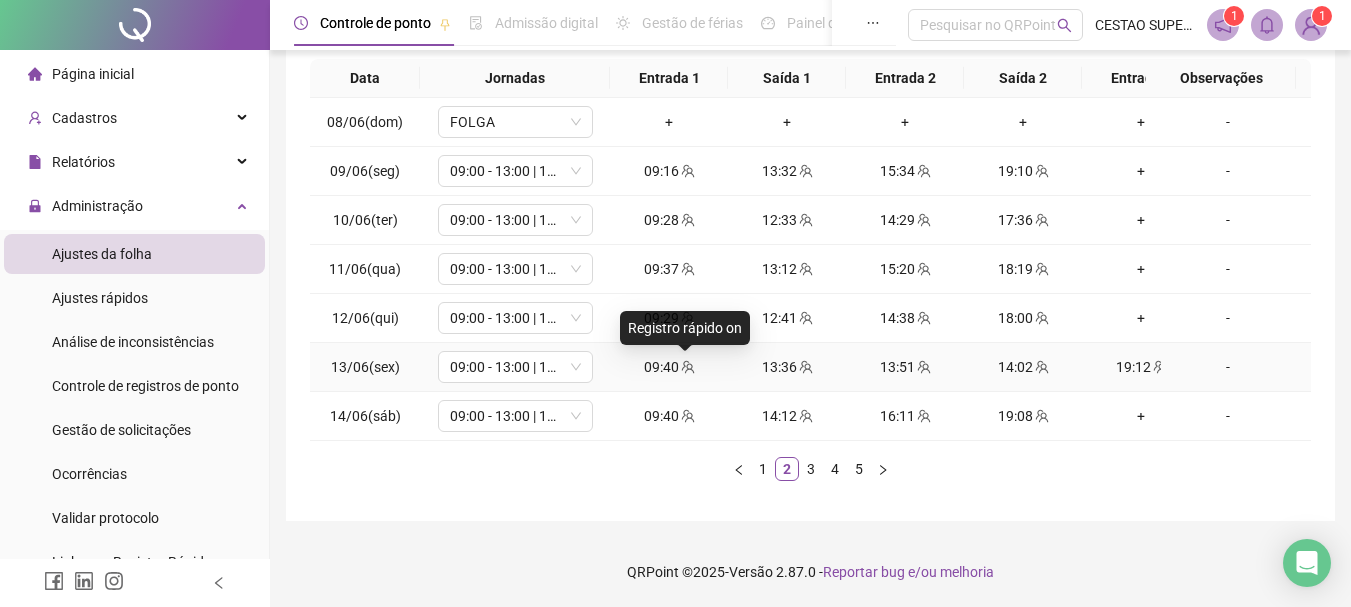 click 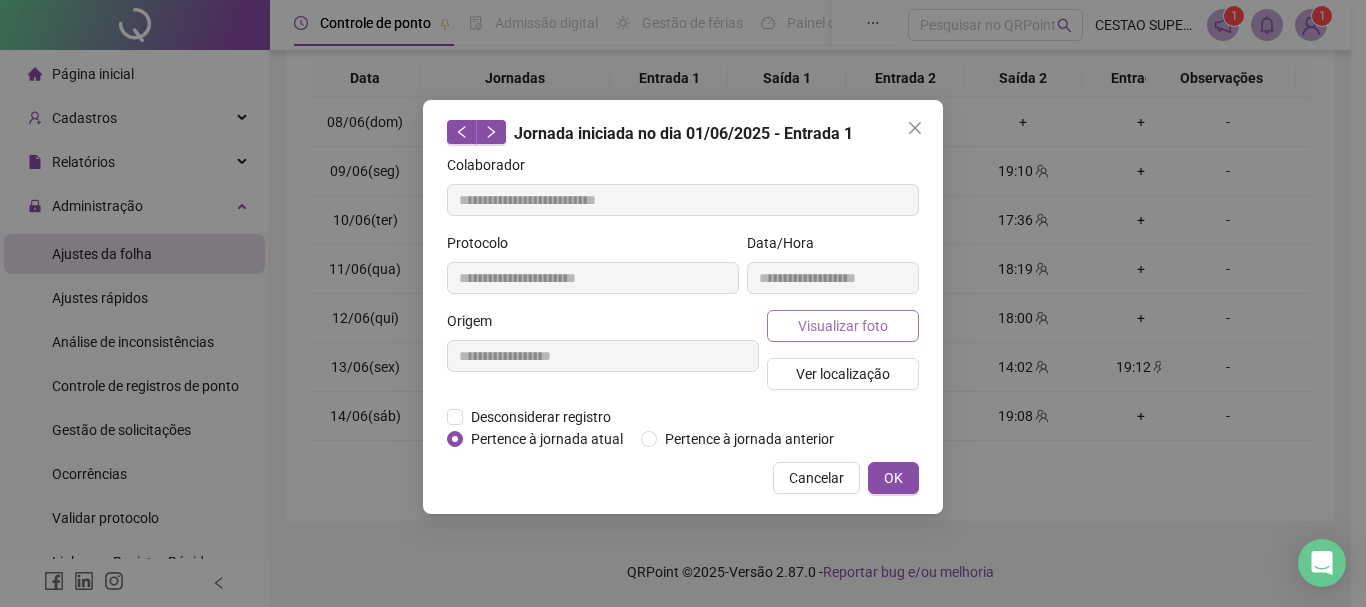 click on "Visualizar foto" at bounding box center [843, 326] 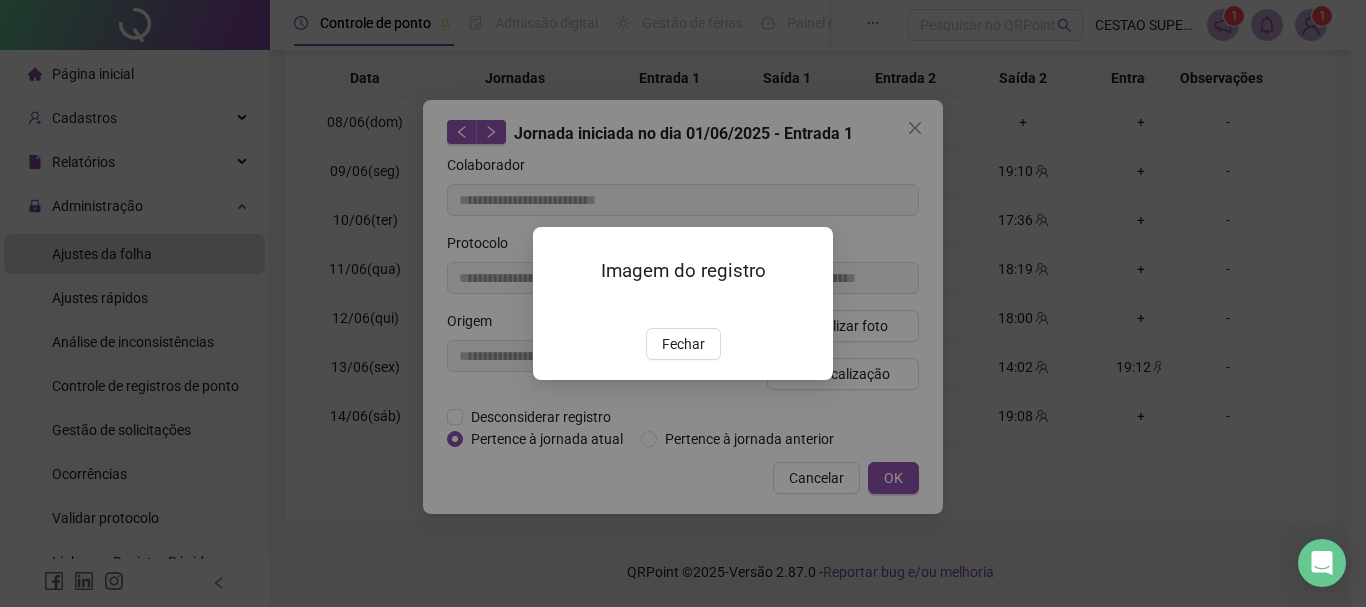drag, startPoint x: 912, startPoint y: 127, endPoint x: 861, endPoint y: 211, distance: 98.270035 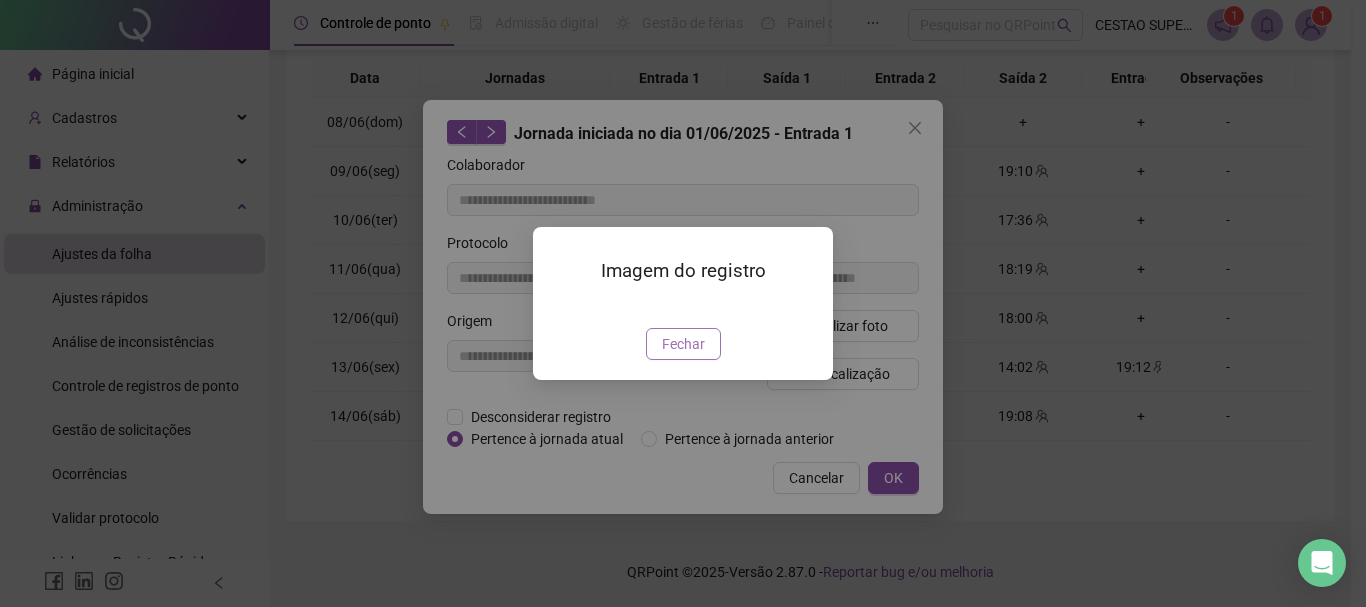 click on "Fechar" at bounding box center [683, 344] 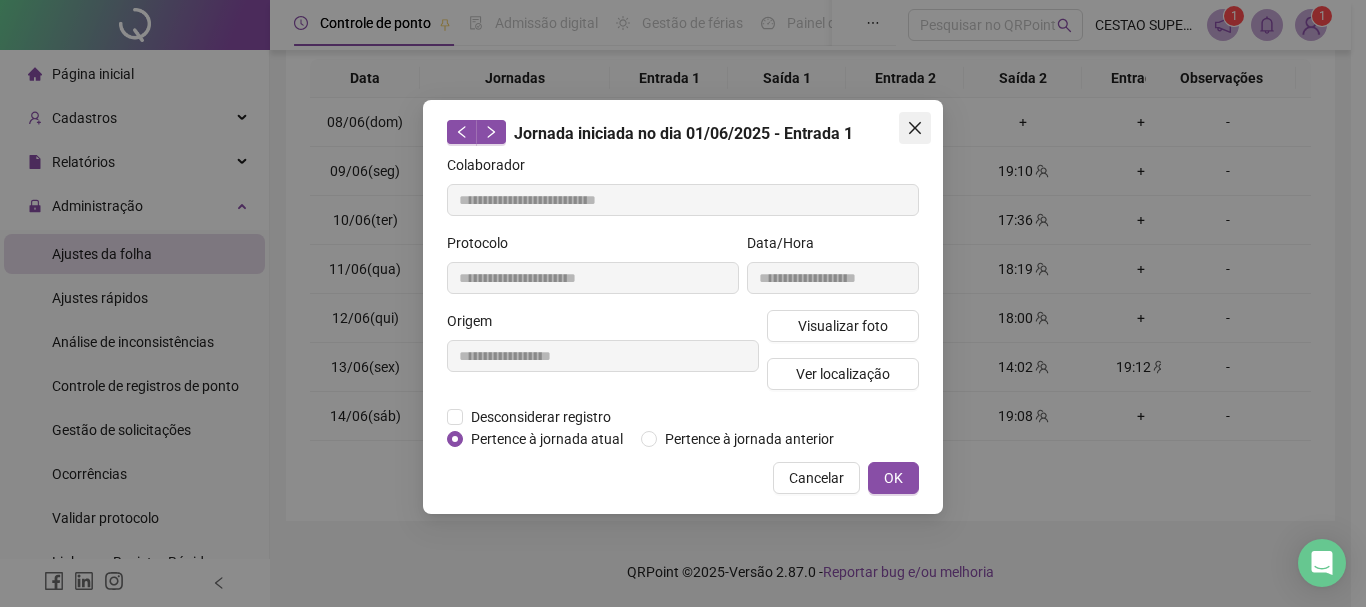 click 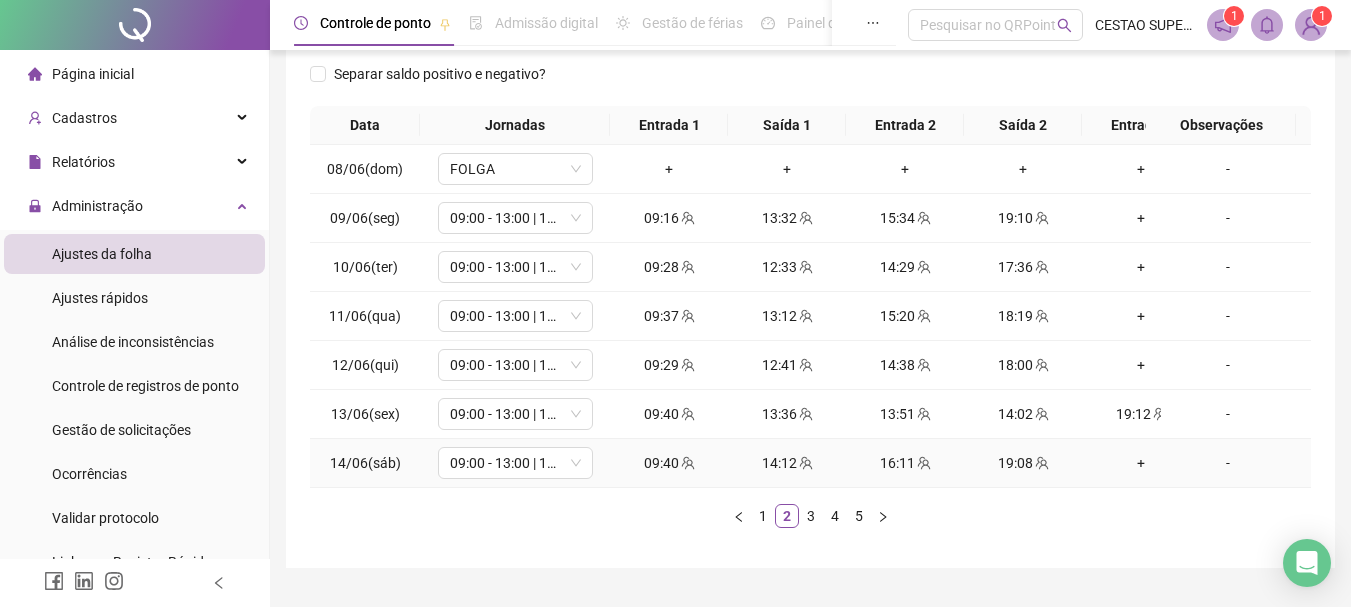 scroll, scrollTop: 362, scrollLeft: 0, axis: vertical 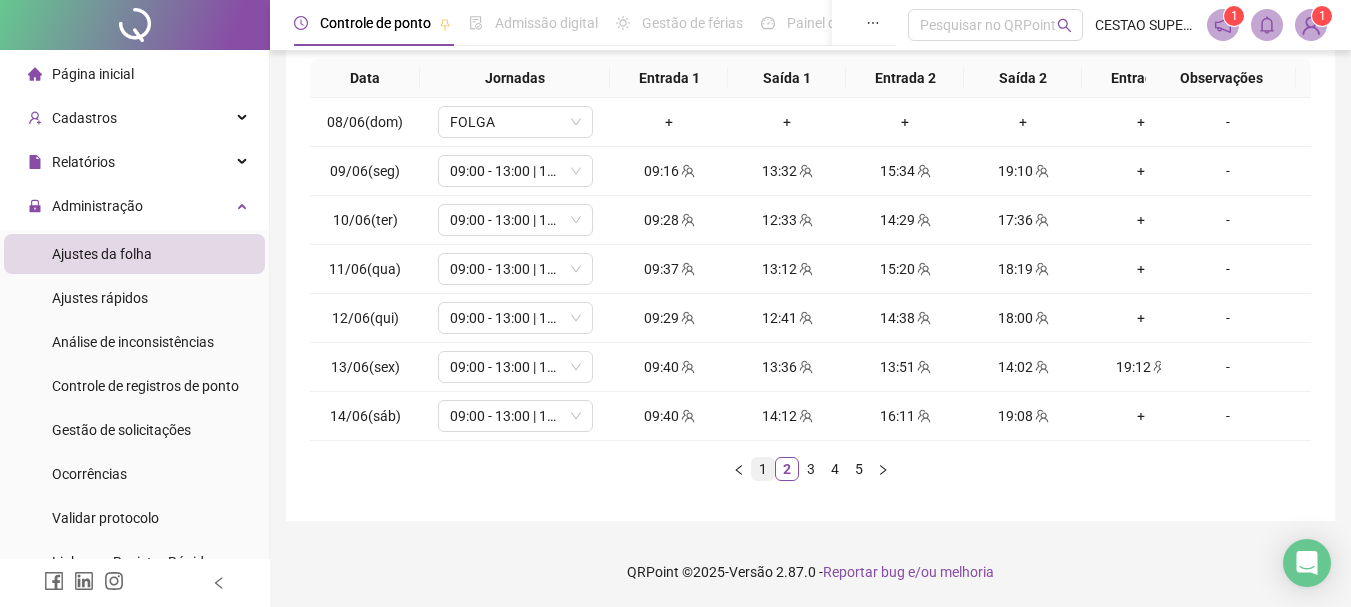 click on "1" at bounding box center [763, 469] 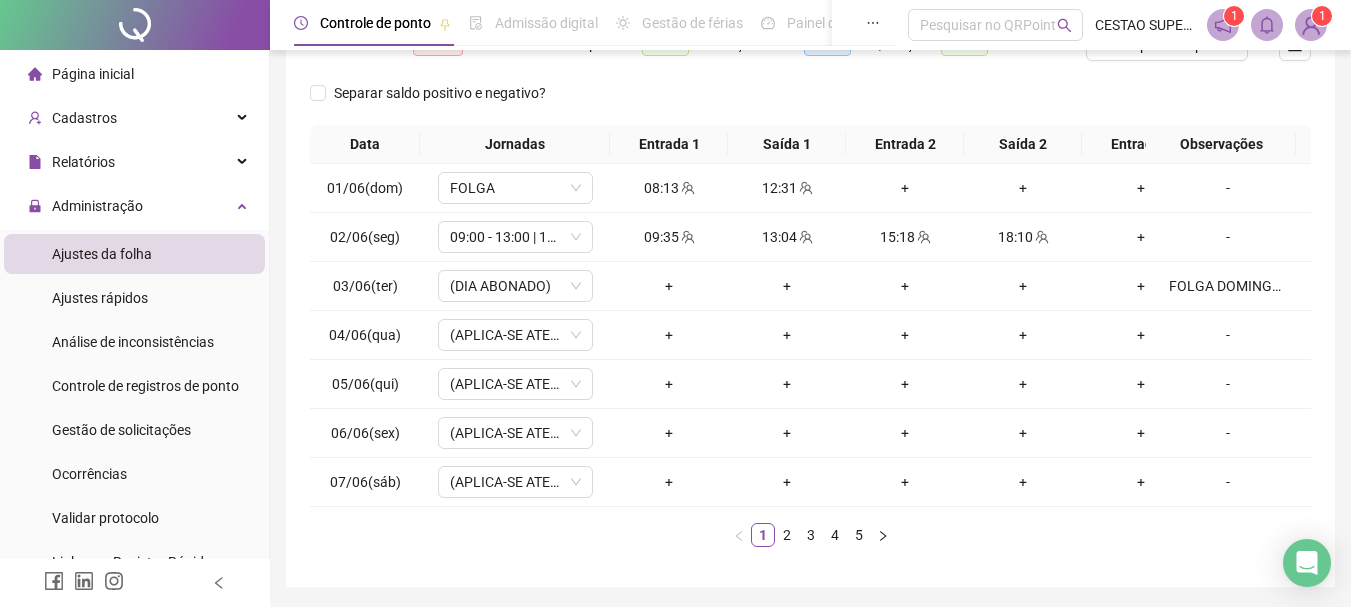 scroll, scrollTop: 300, scrollLeft: 0, axis: vertical 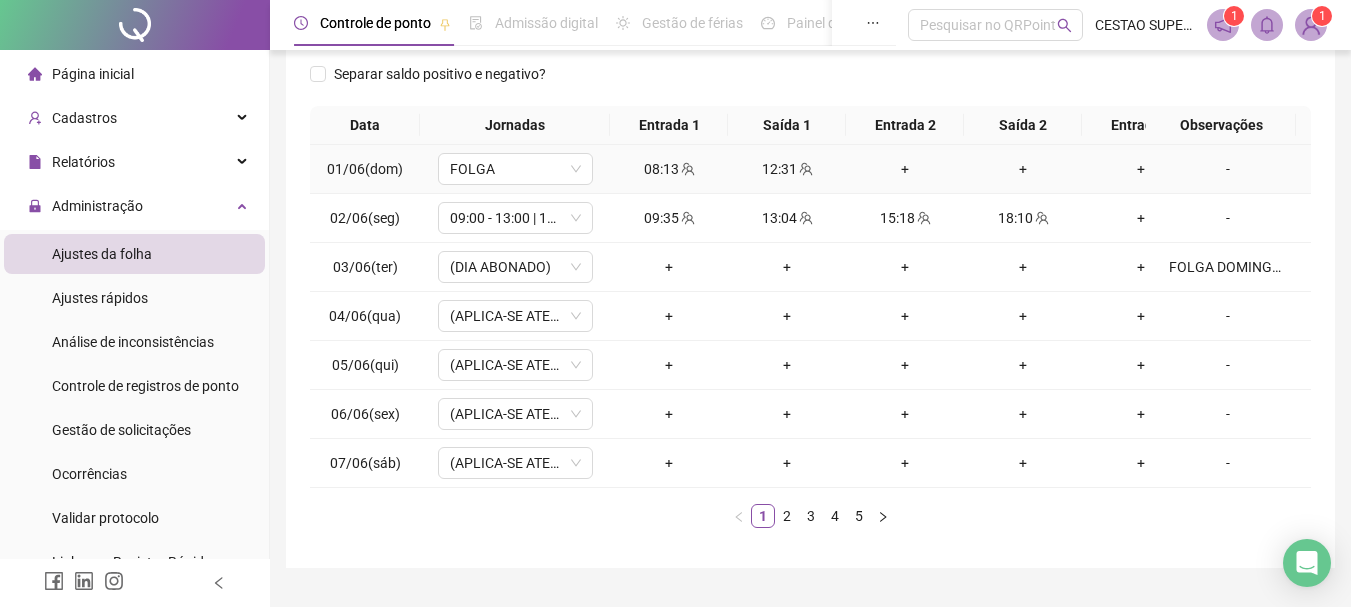 click 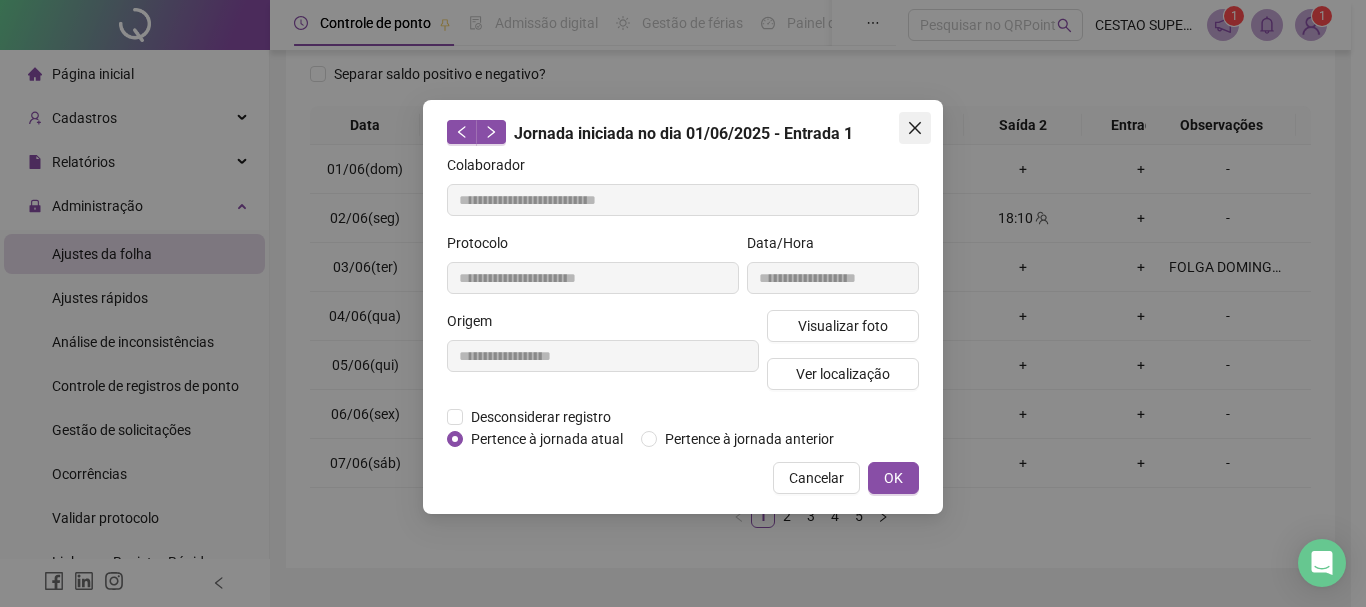 click 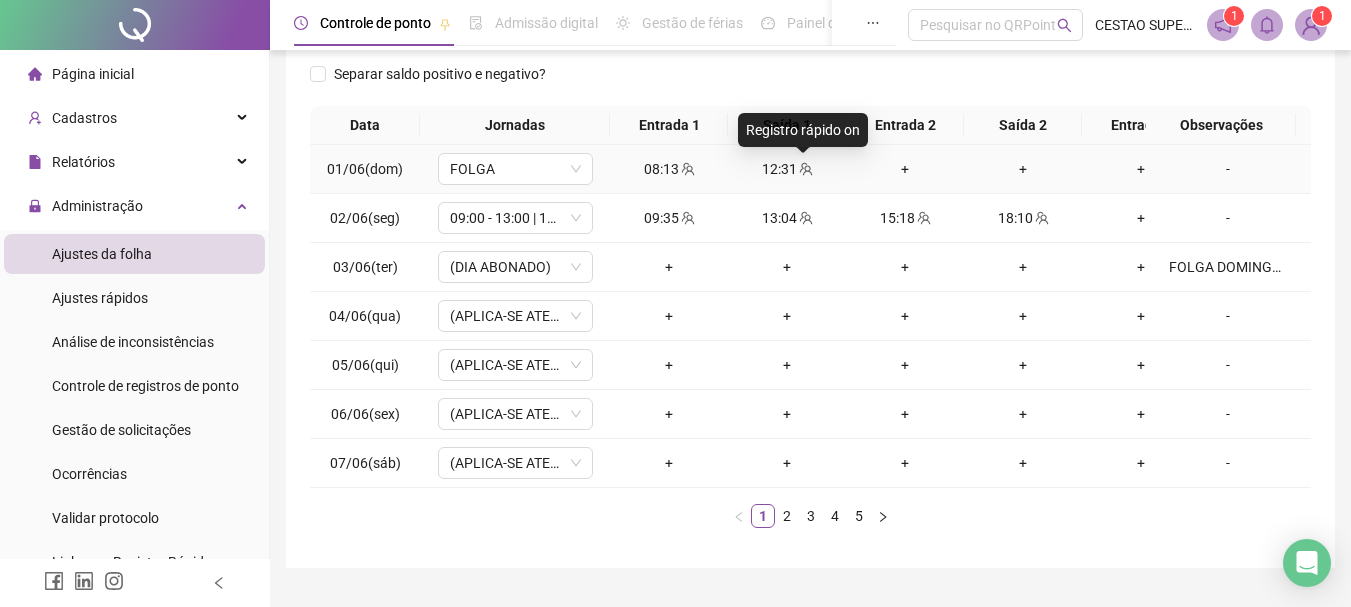 click 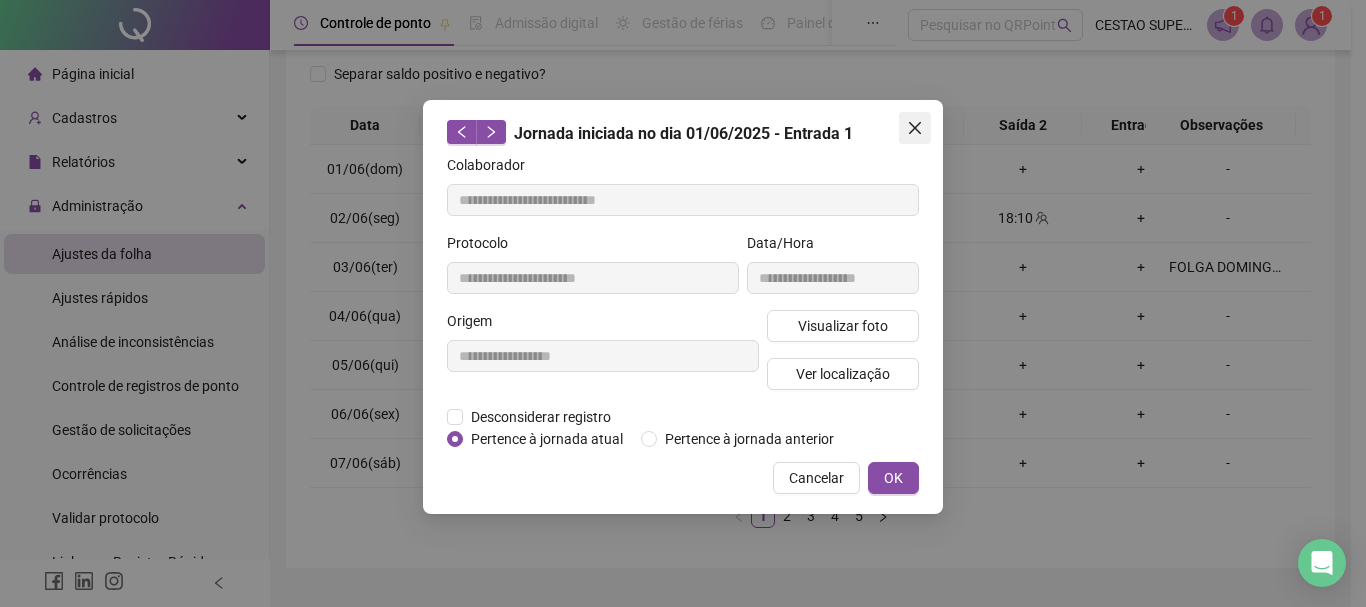 click 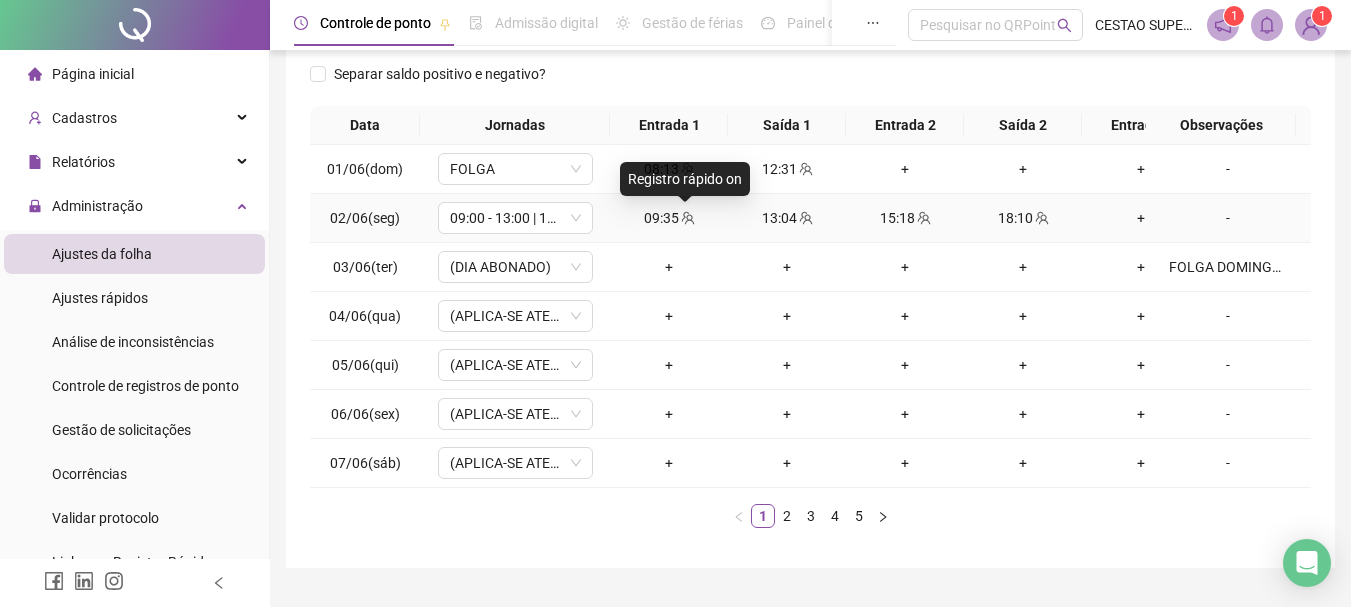 click 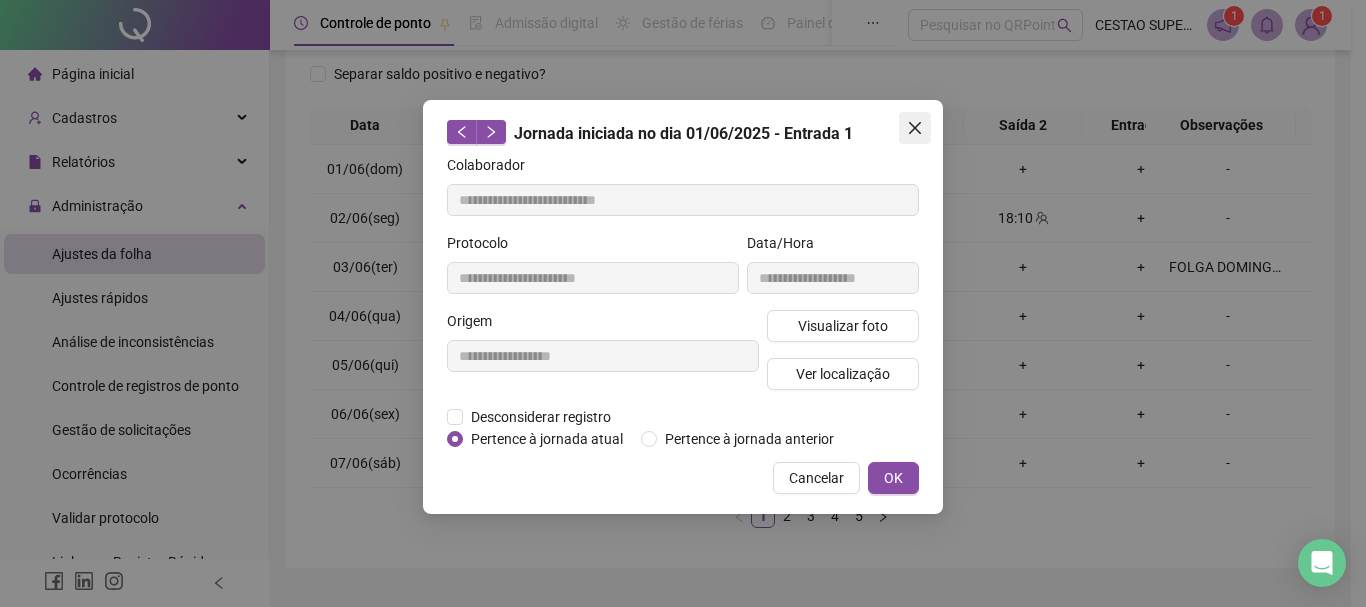 click at bounding box center [915, 128] 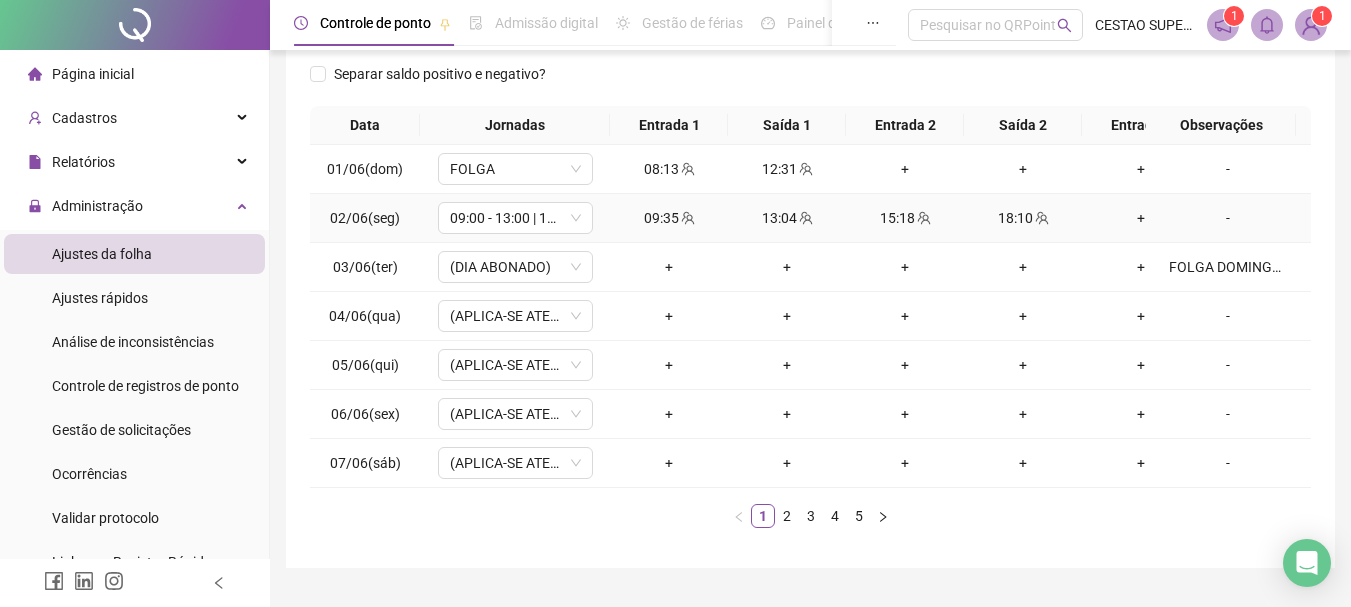 click at bounding box center [805, 218] 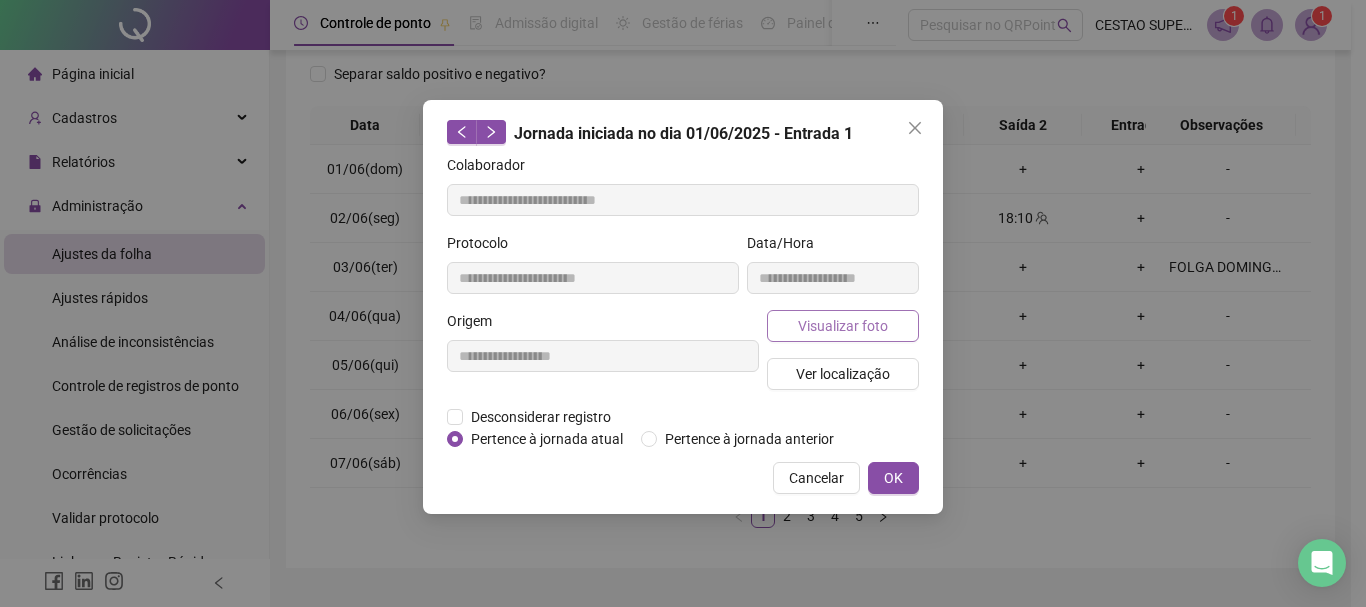click on "Visualizar foto" at bounding box center (843, 326) 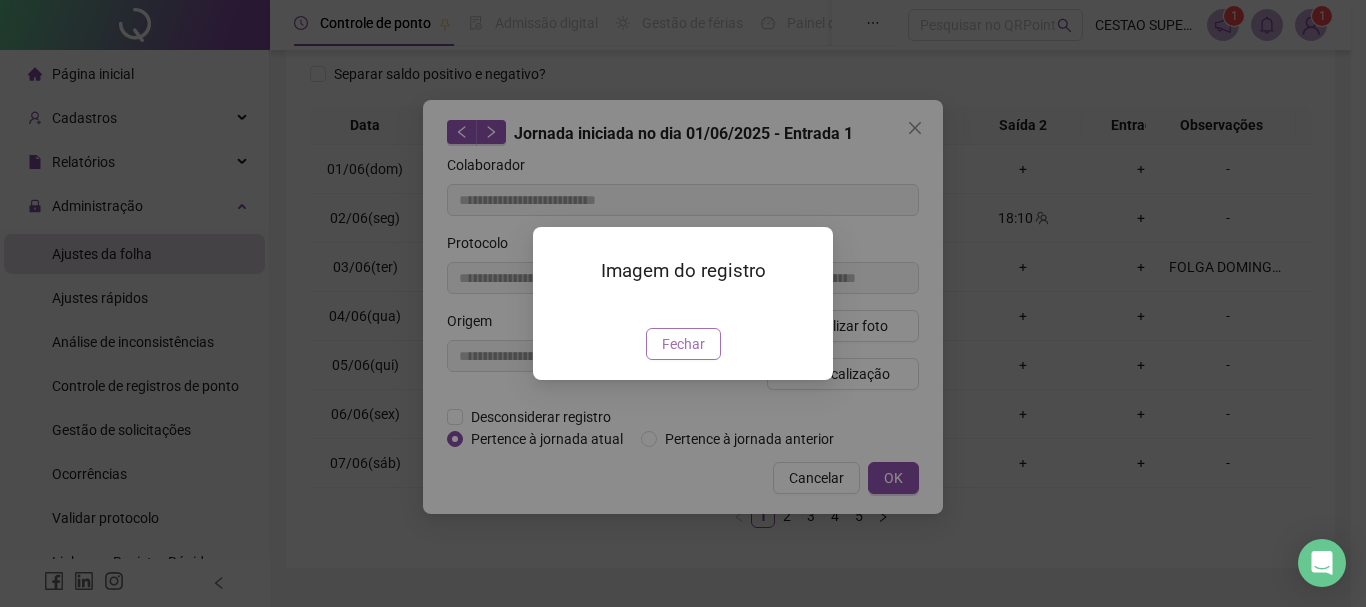 click on "Fechar" at bounding box center [683, 344] 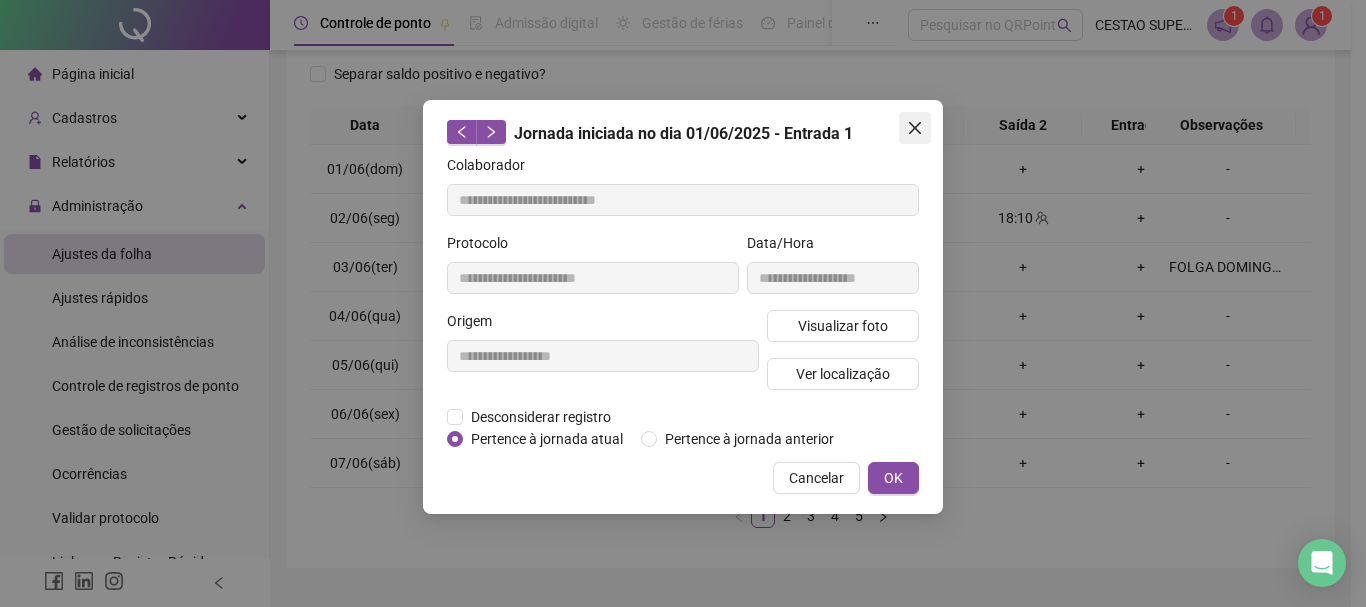 click at bounding box center (915, 128) 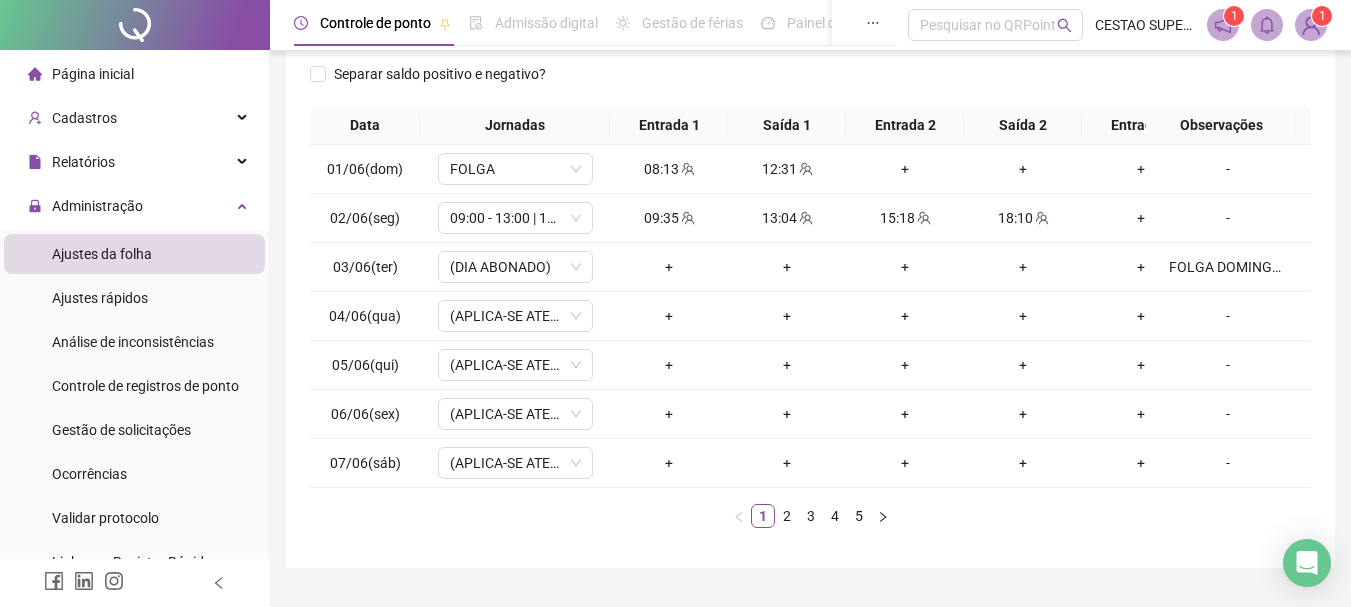 scroll, scrollTop: 0, scrollLeft: 172, axis: horizontal 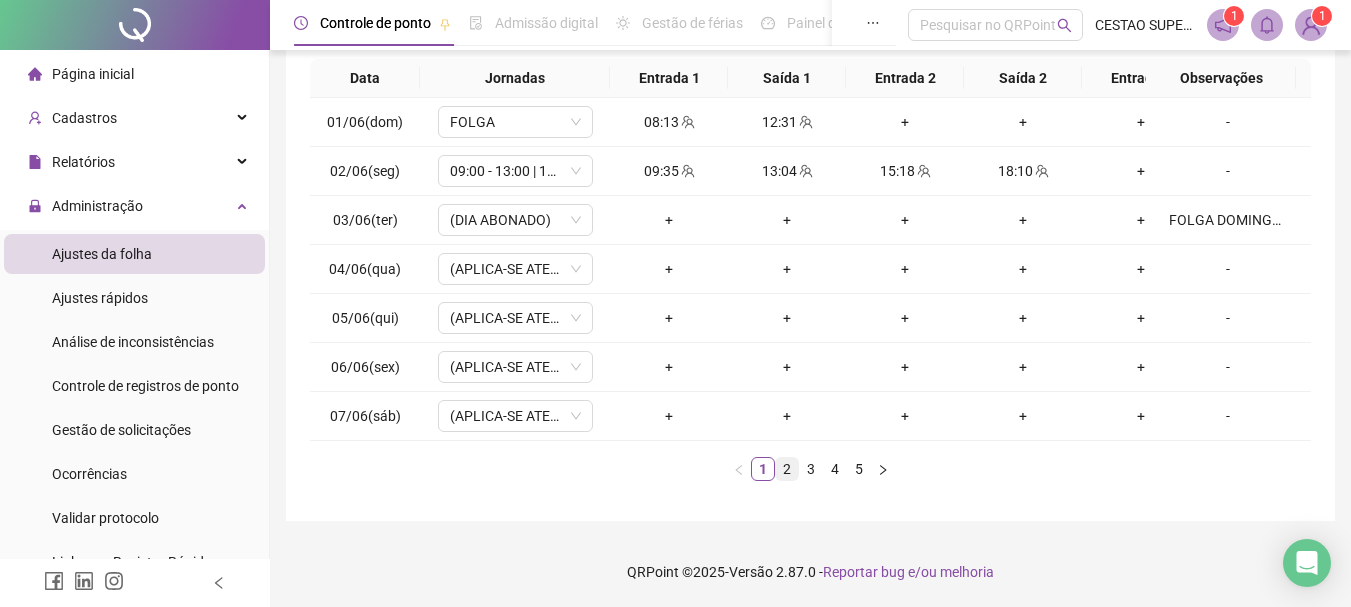click on "2" at bounding box center [787, 469] 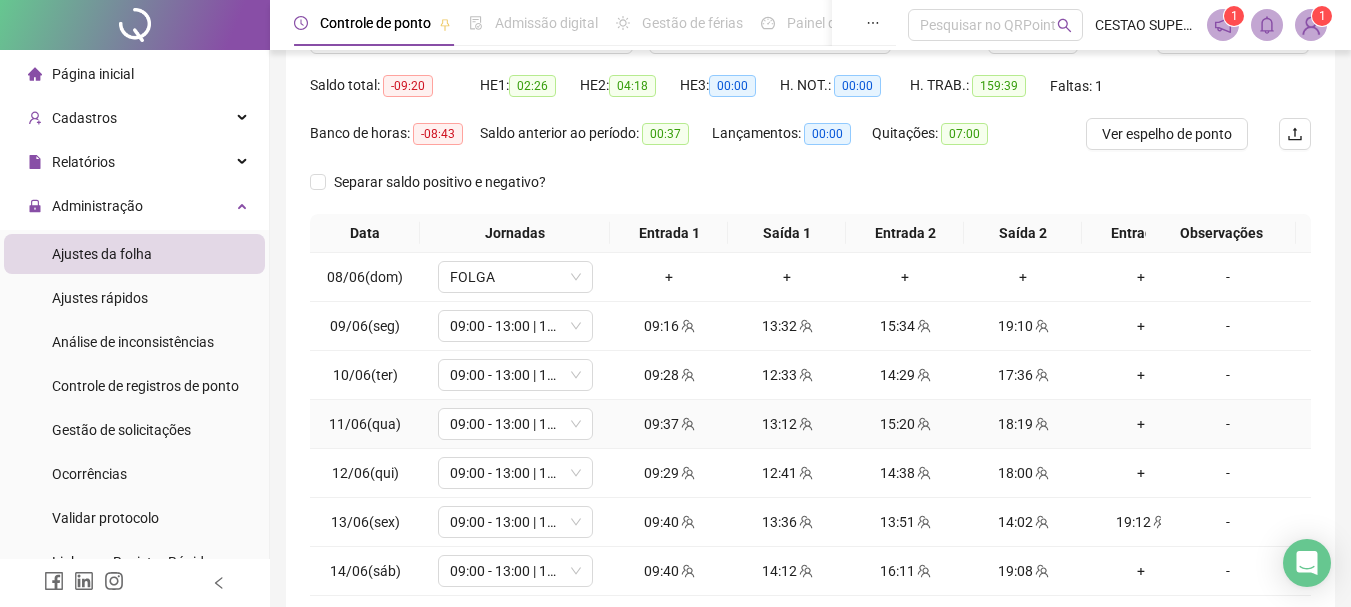 scroll, scrollTop: 362, scrollLeft: 0, axis: vertical 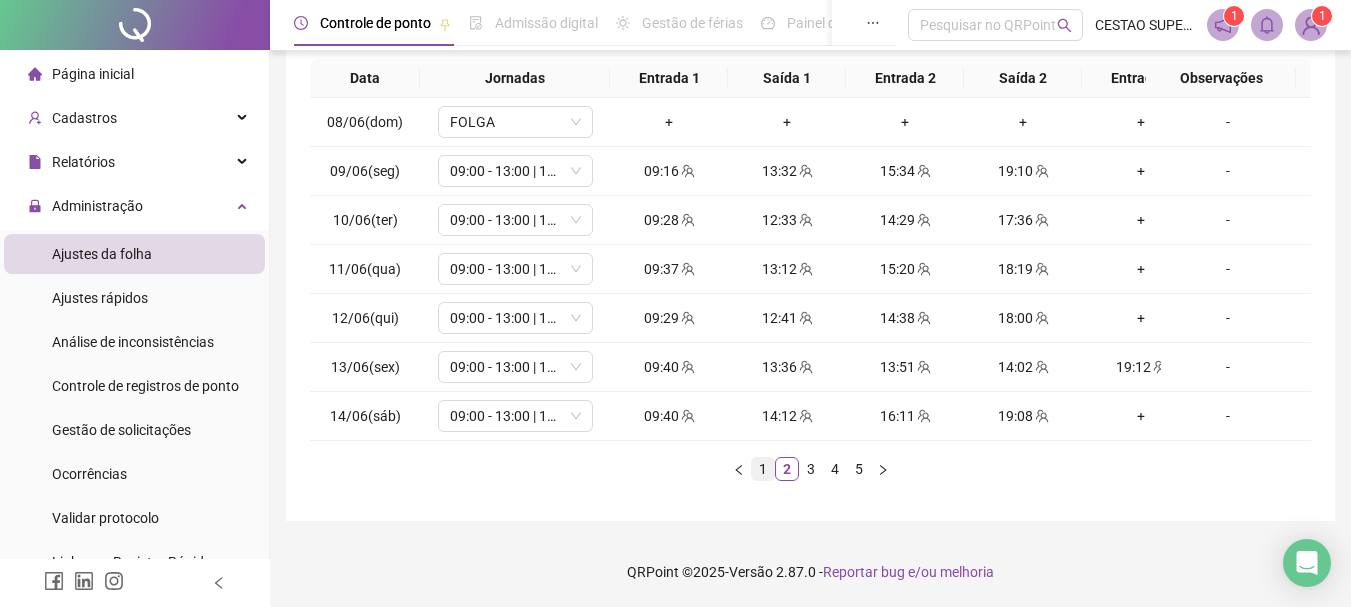 click on "1" at bounding box center (763, 469) 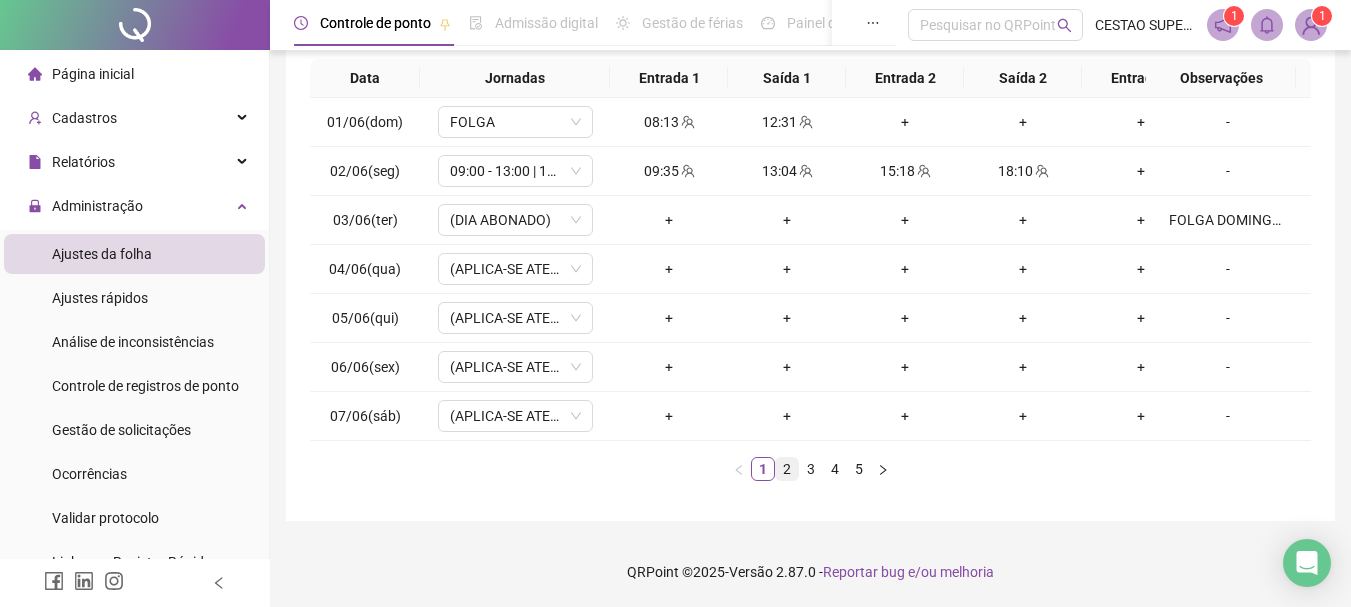 click on "2" at bounding box center (787, 469) 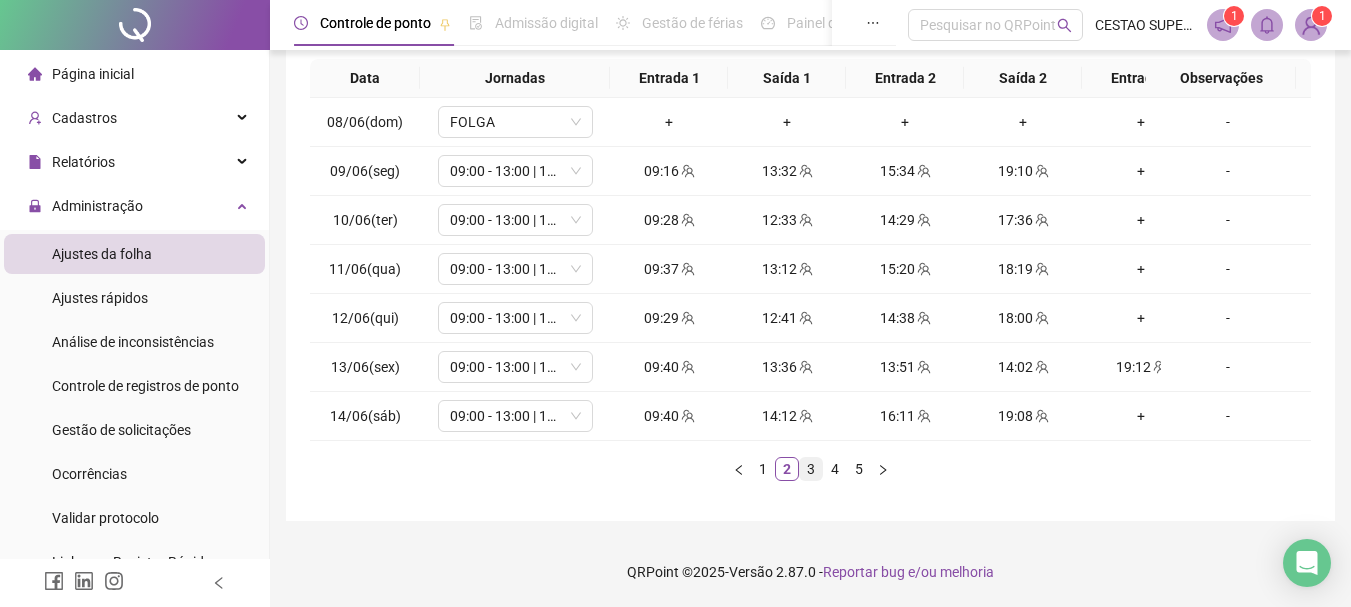 click on "3" at bounding box center (811, 469) 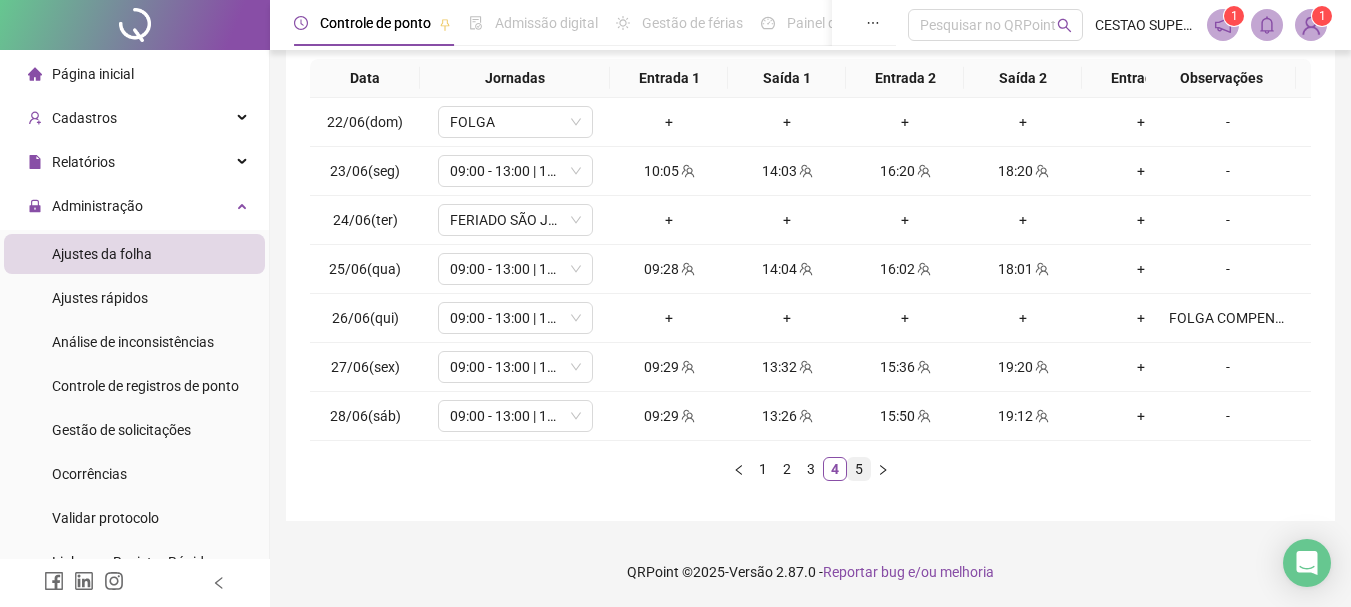 click on "5" at bounding box center (859, 469) 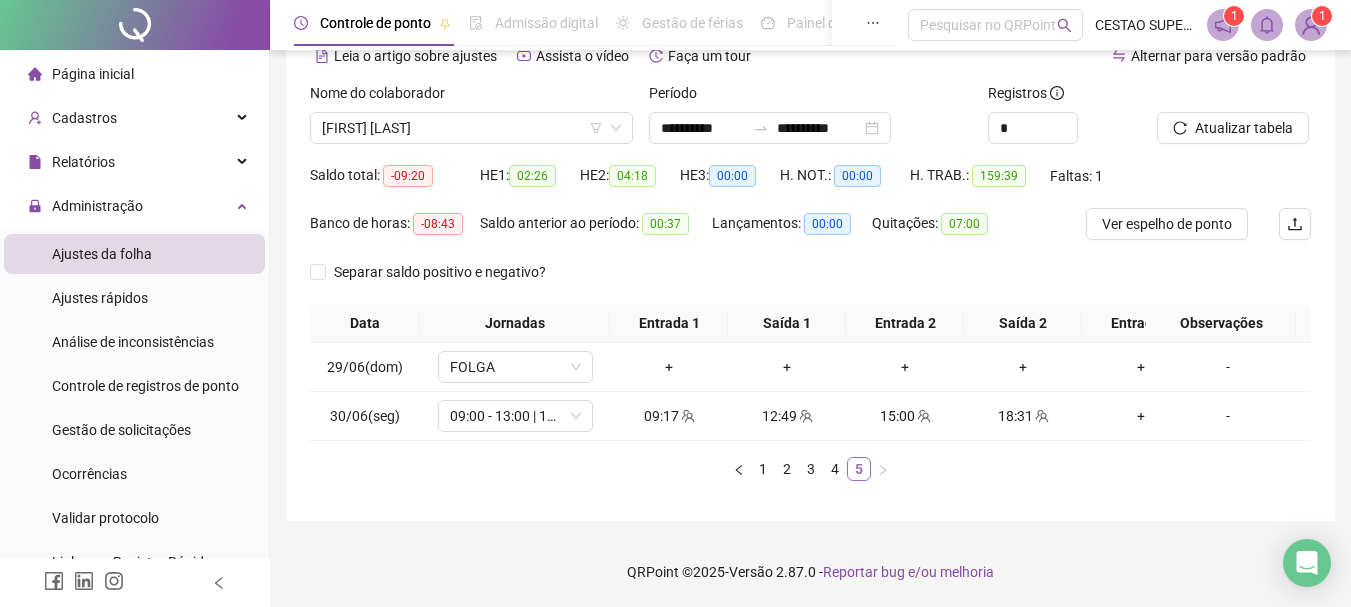 scroll, scrollTop: 117, scrollLeft: 0, axis: vertical 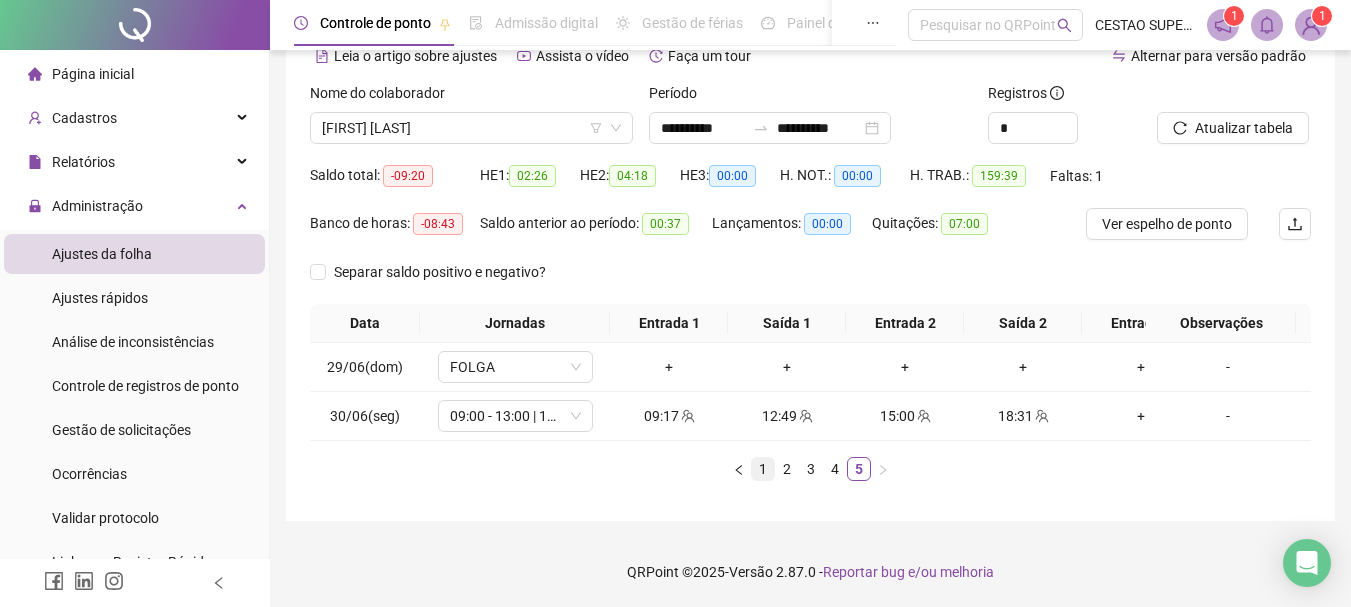 click on "1" at bounding box center (763, 469) 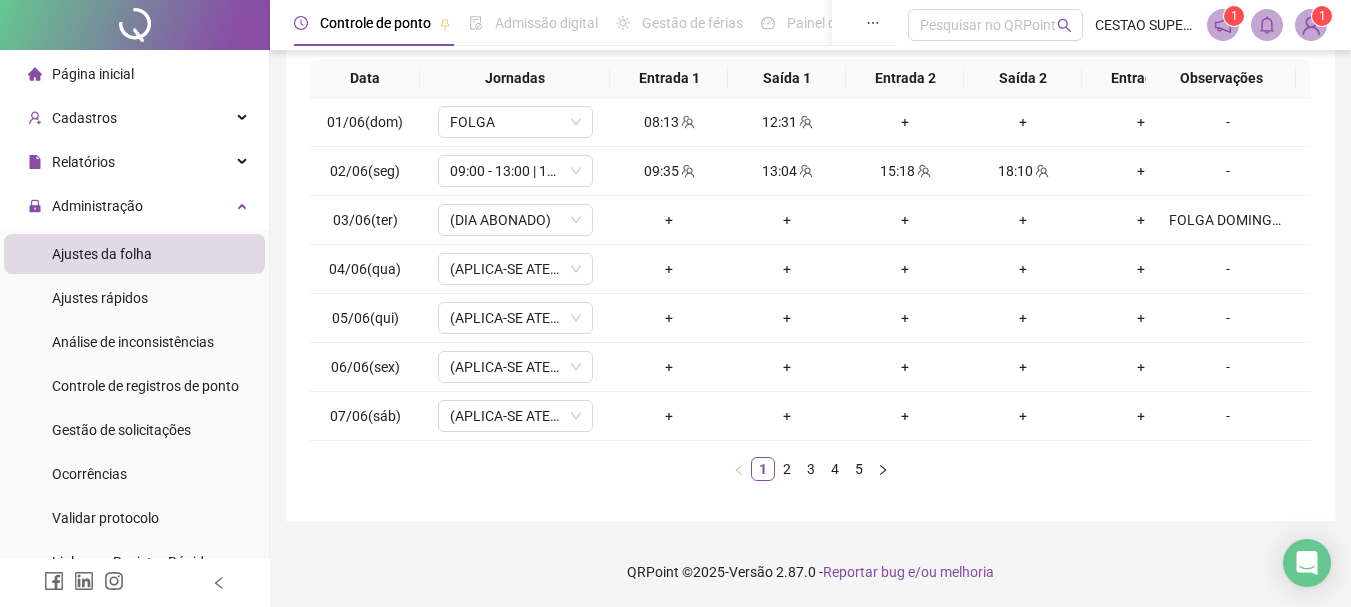 scroll, scrollTop: 362, scrollLeft: 0, axis: vertical 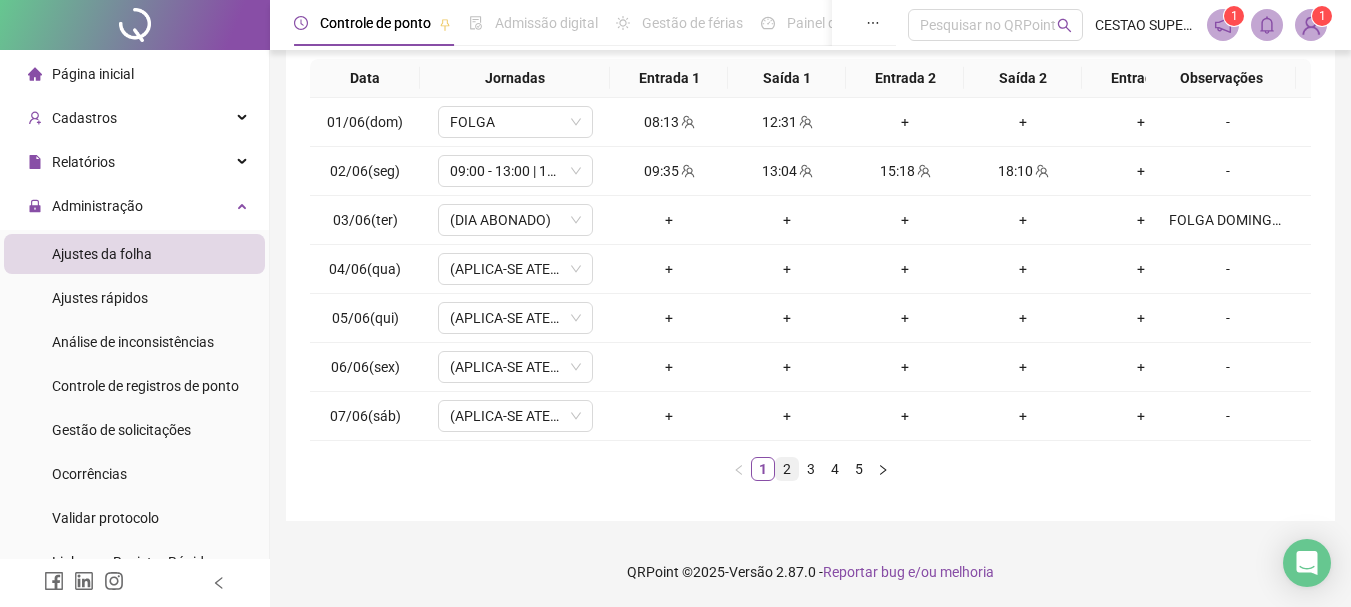 click on "2" at bounding box center (787, 469) 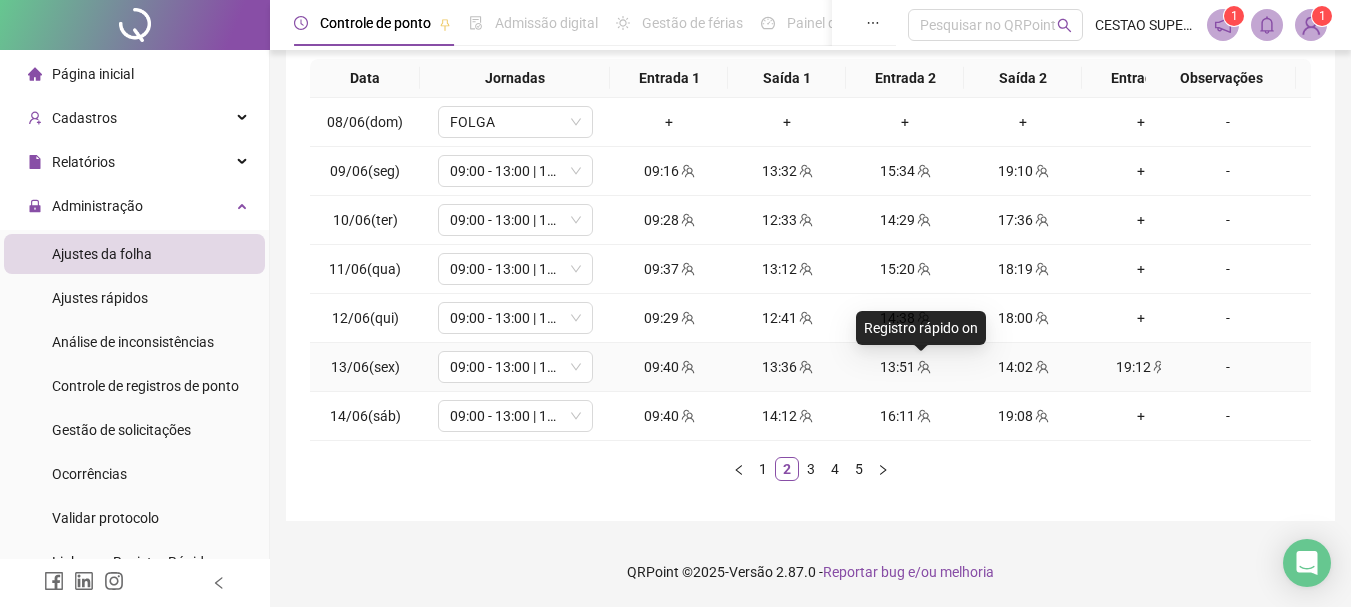 click 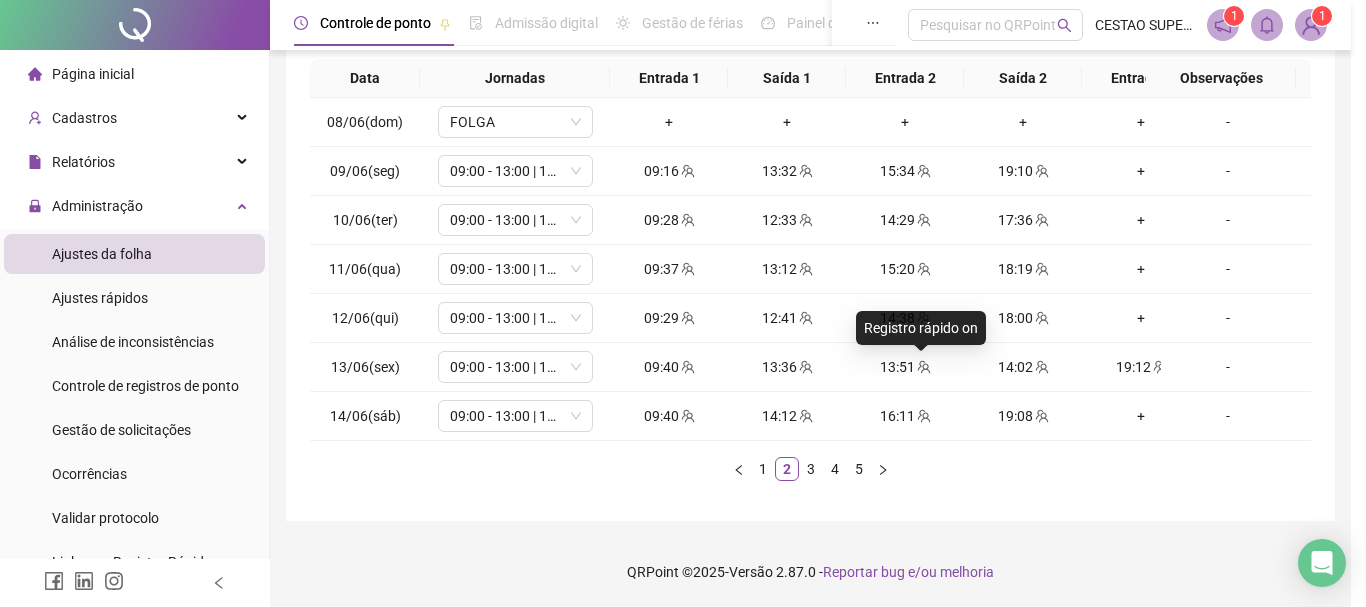 type on "**********" 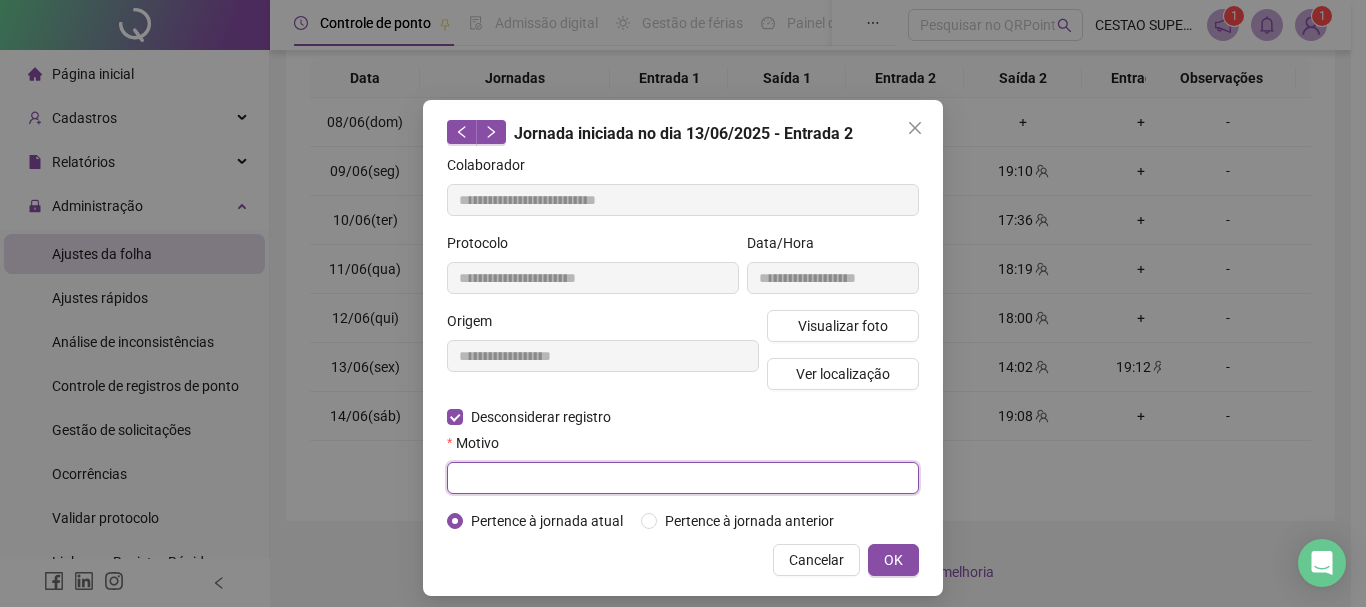 click at bounding box center [683, 478] 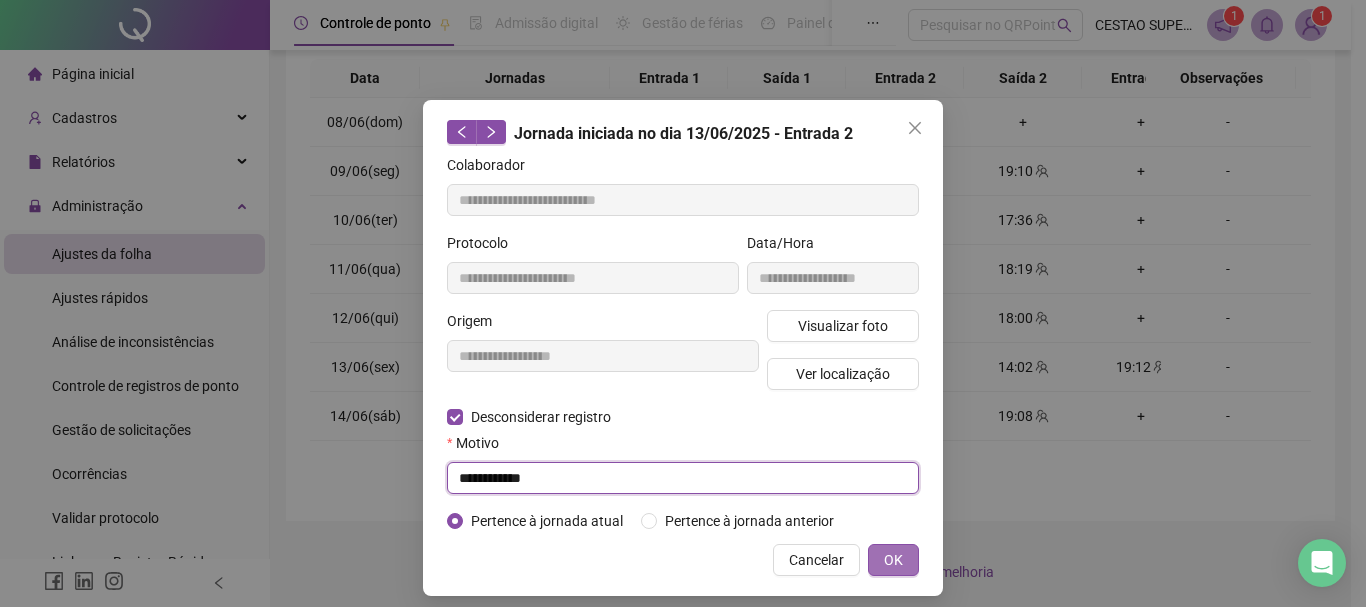 type on "**********" 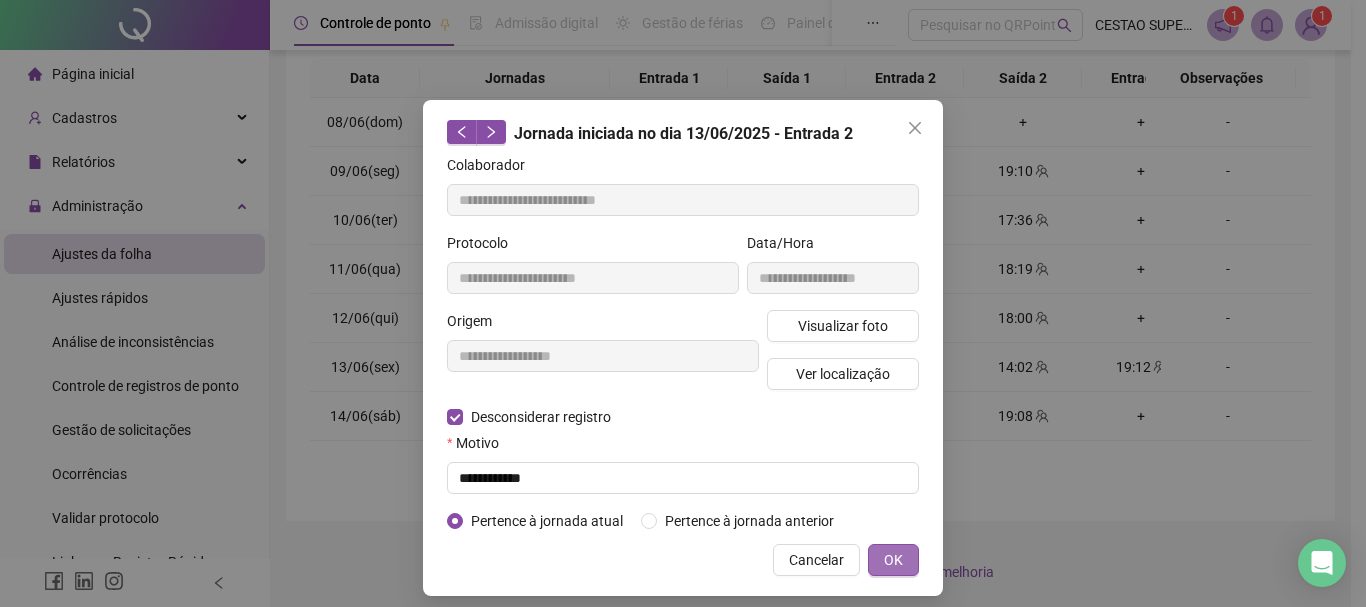 click on "OK" at bounding box center [893, 560] 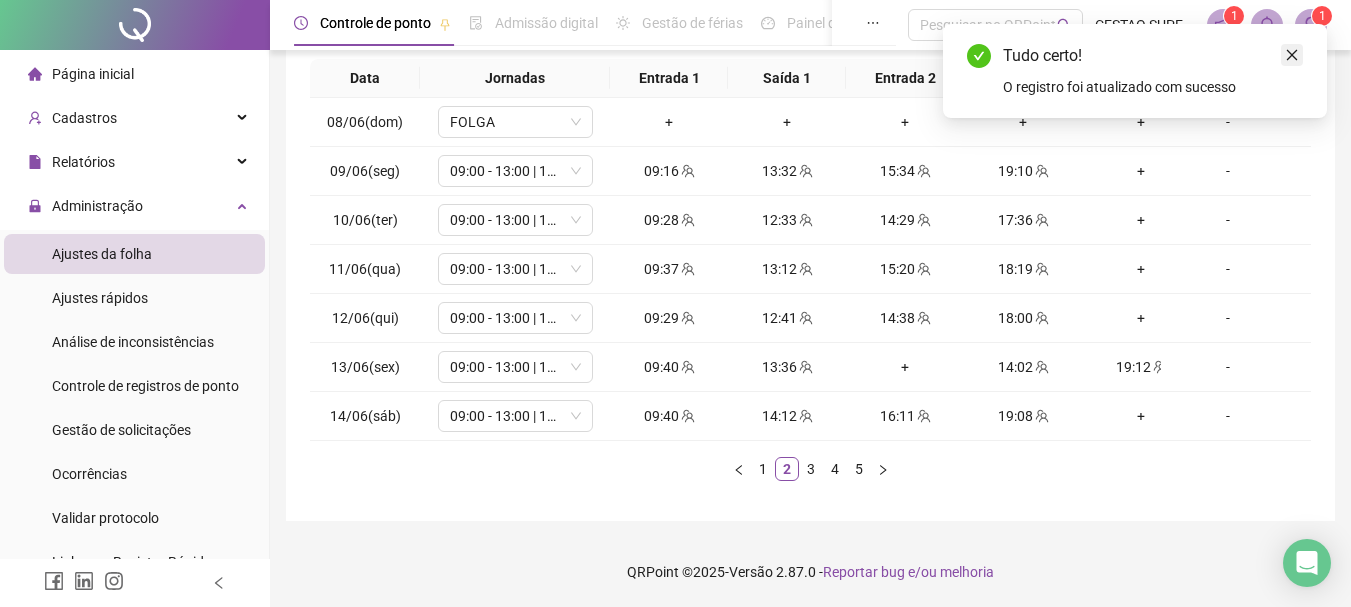 click at bounding box center (1292, 55) 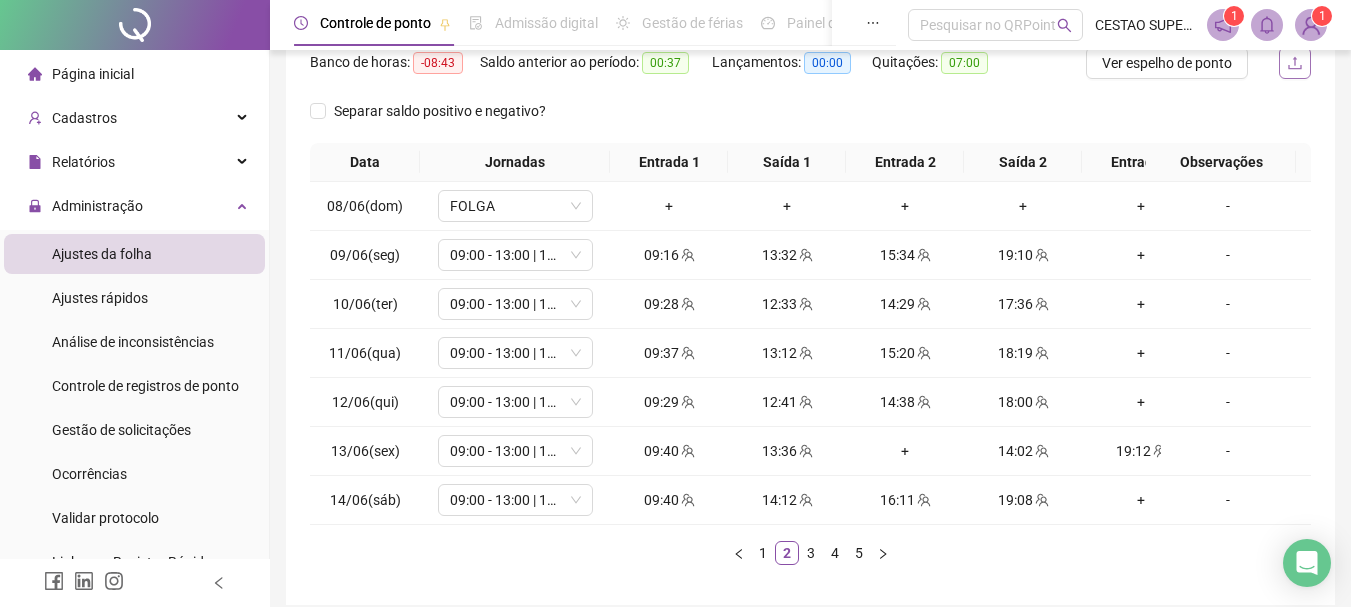 scroll, scrollTop: 162, scrollLeft: 0, axis: vertical 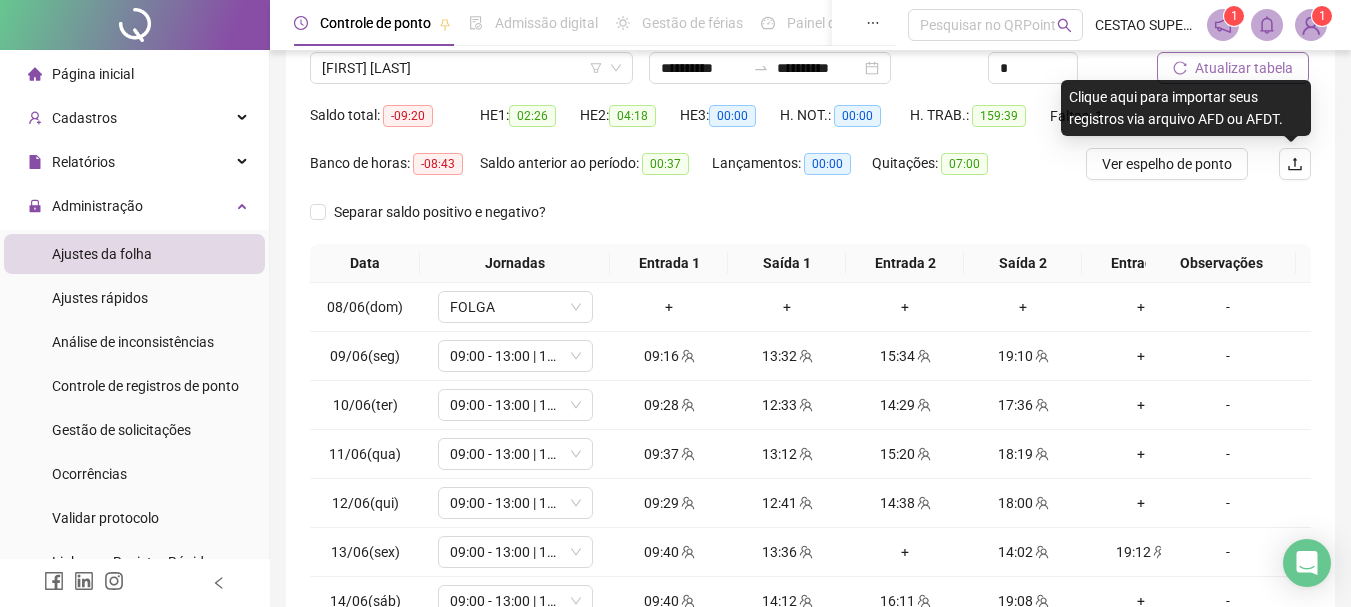 click on "Atualizar tabela" at bounding box center [1244, 68] 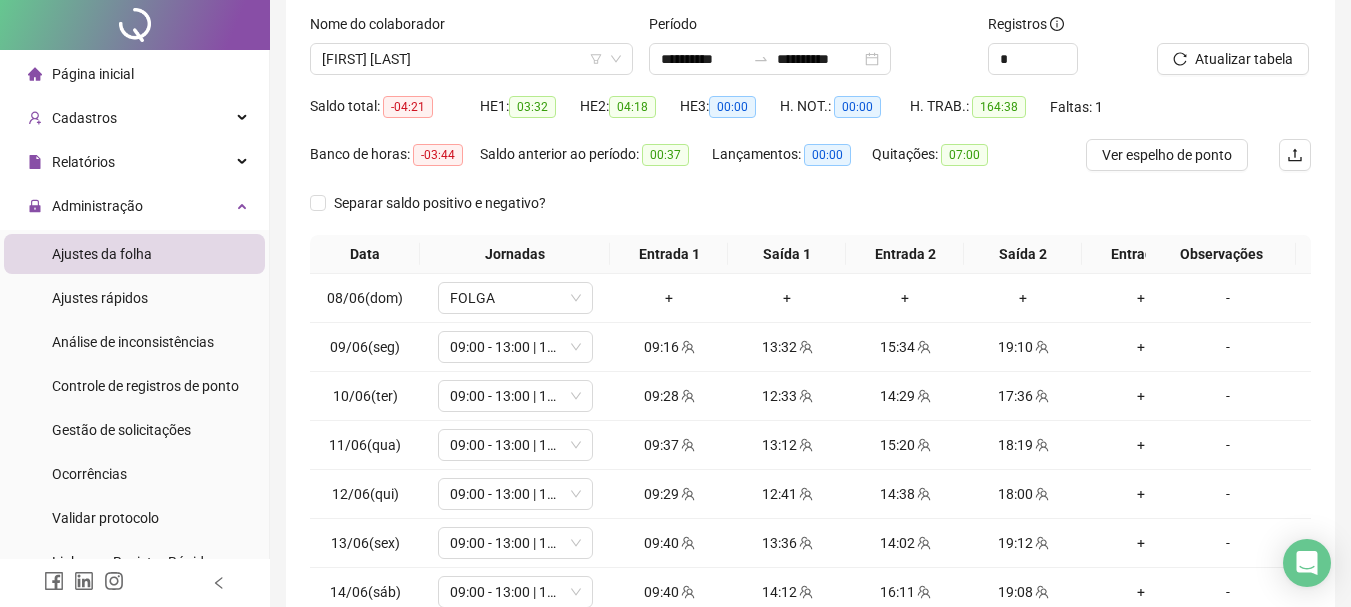 scroll, scrollTop: 0, scrollLeft: 0, axis: both 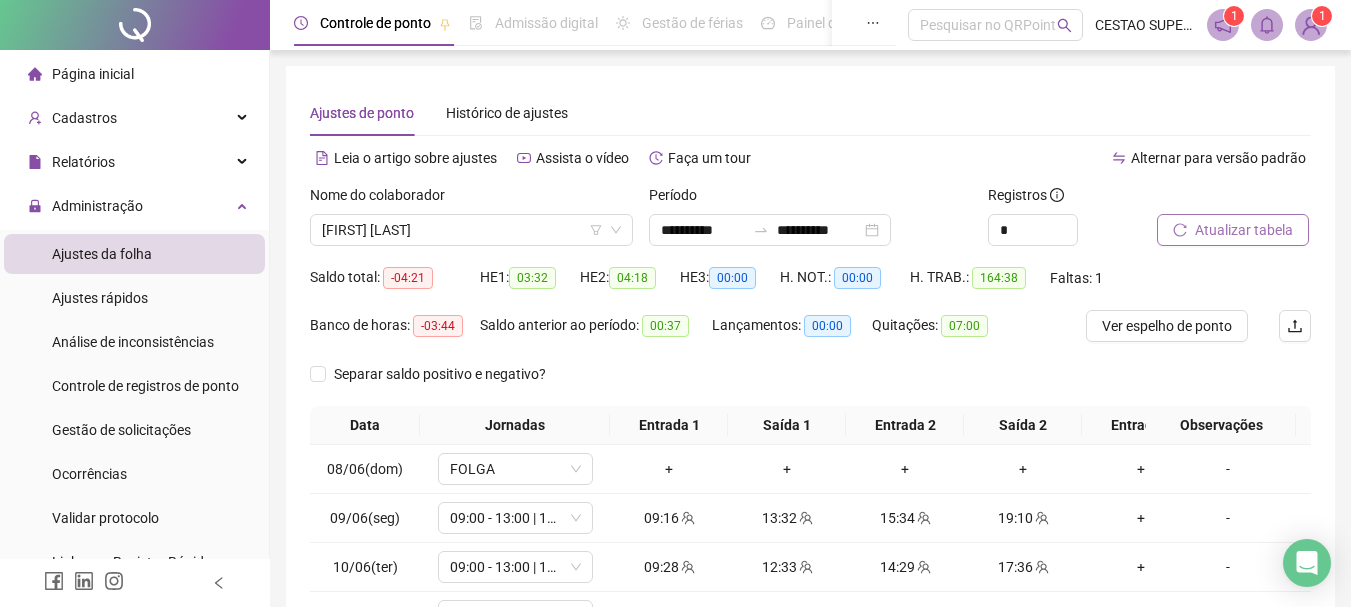click on "Atualizar tabela" at bounding box center [1233, 230] 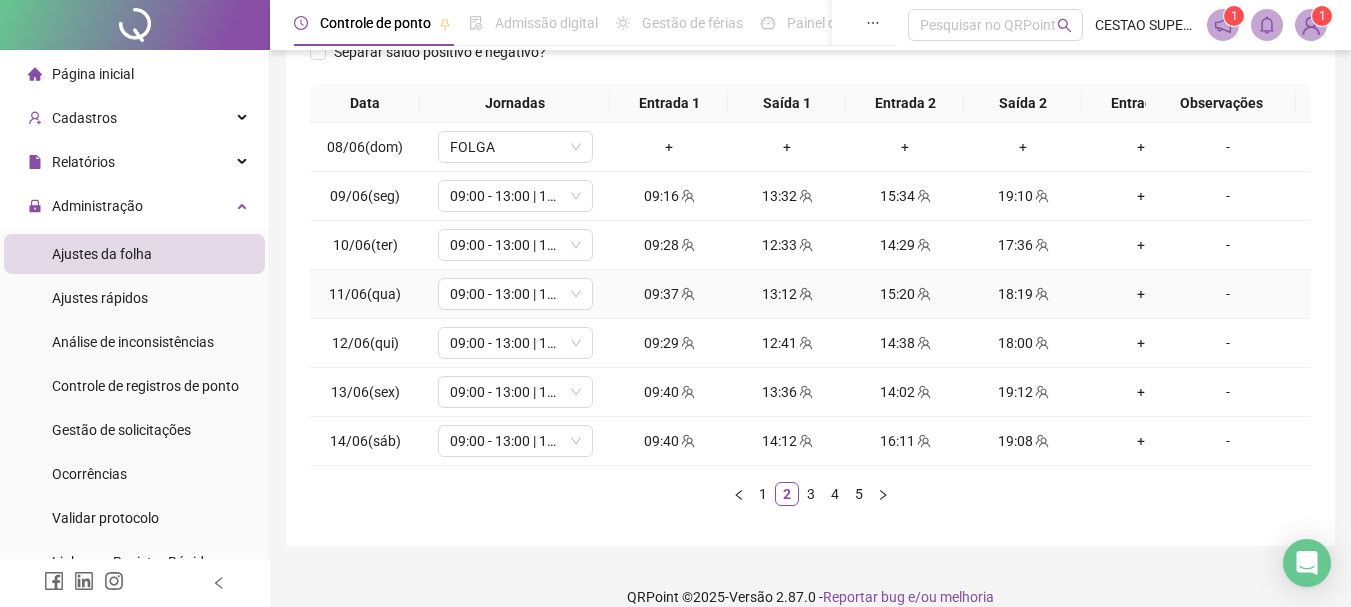 scroll, scrollTop: 362, scrollLeft: 0, axis: vertical 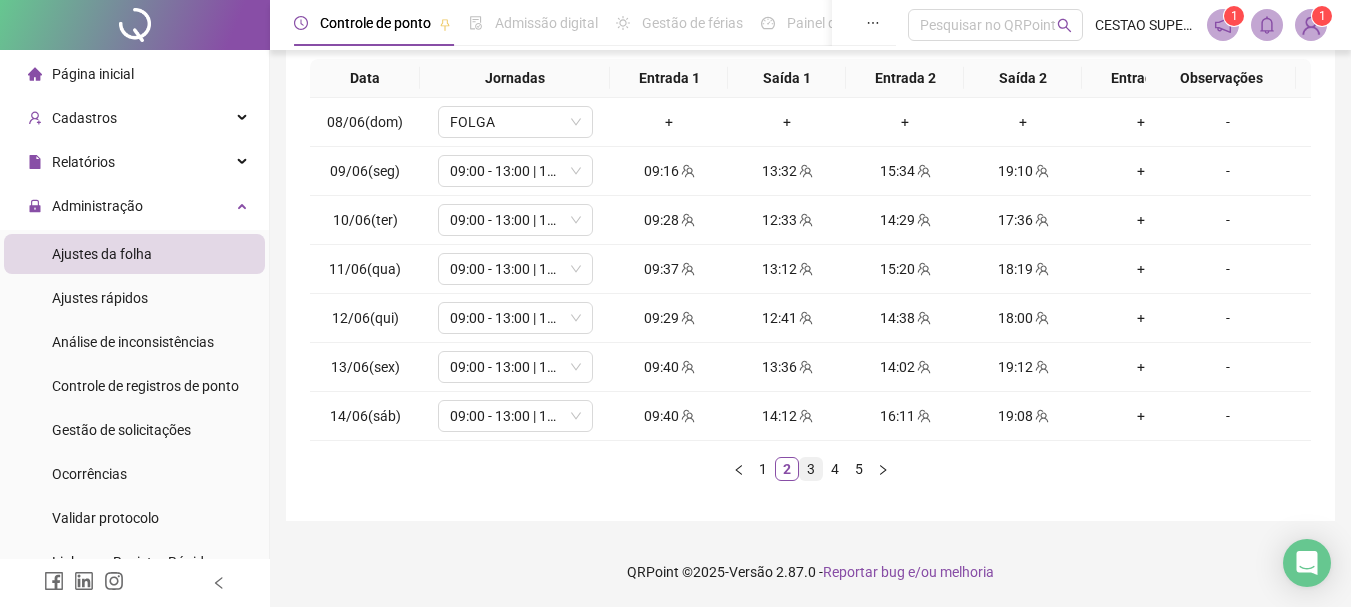click on "3" at bounding box center [811, 469] 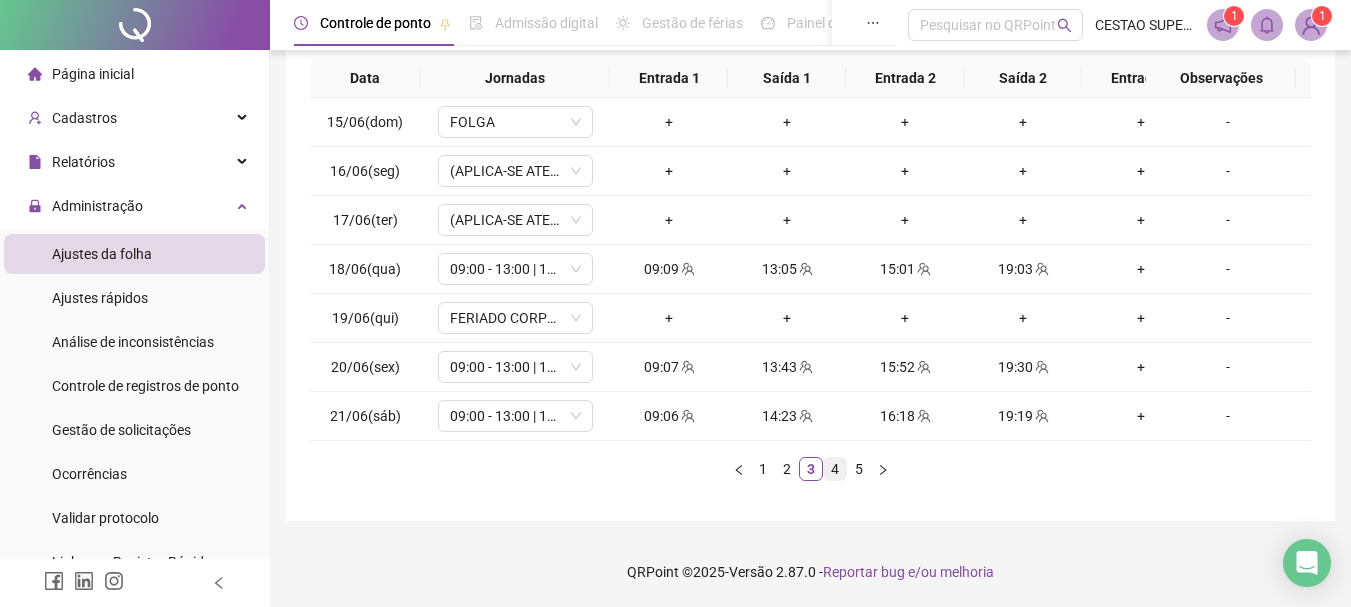 click on "4" at bounding box center [835, 469] 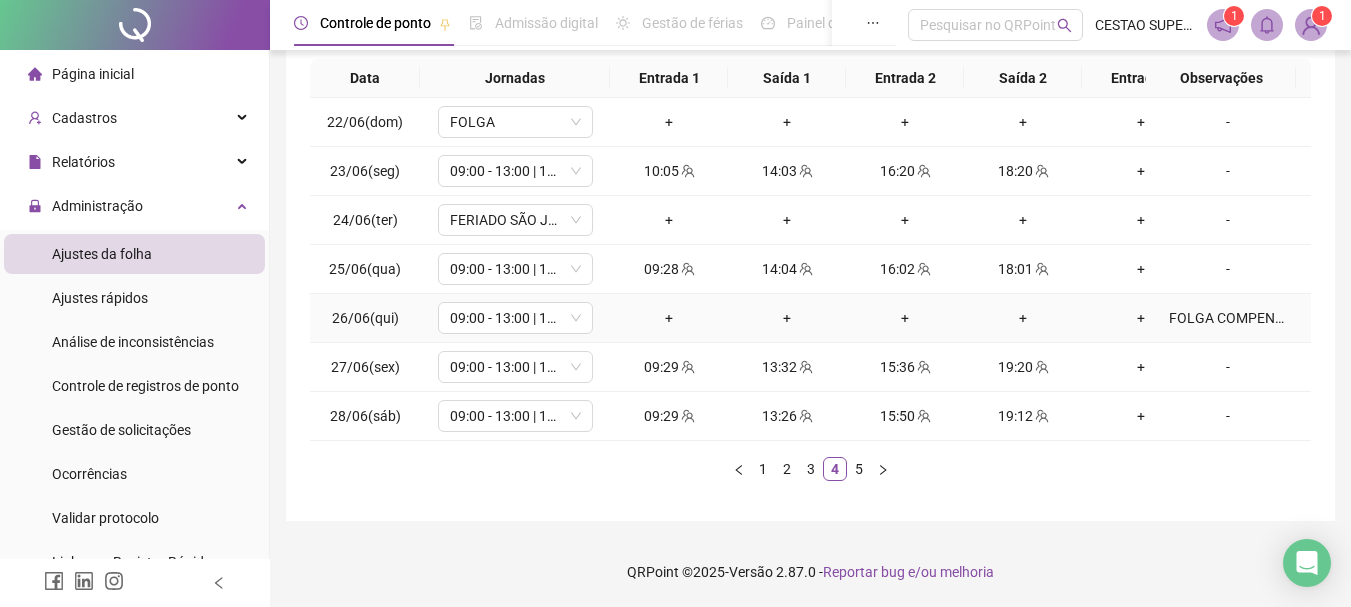click on "FOLGA COMPENSADA." at bounding box center (1228, 318) 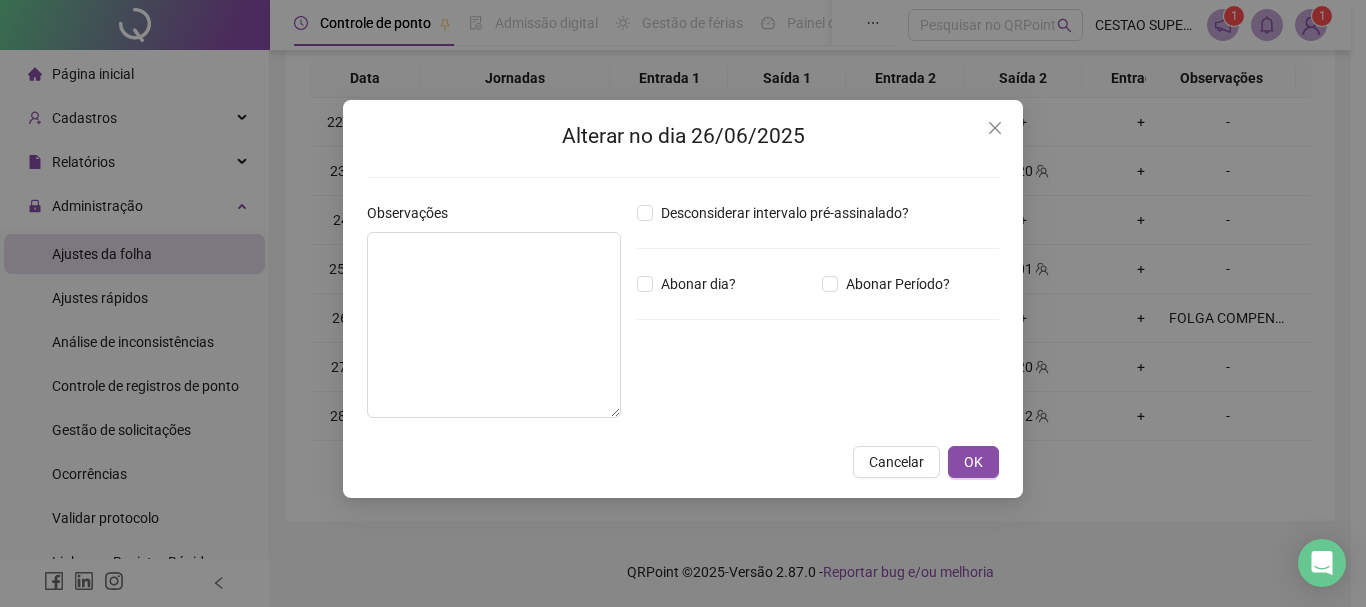 type on "**********" 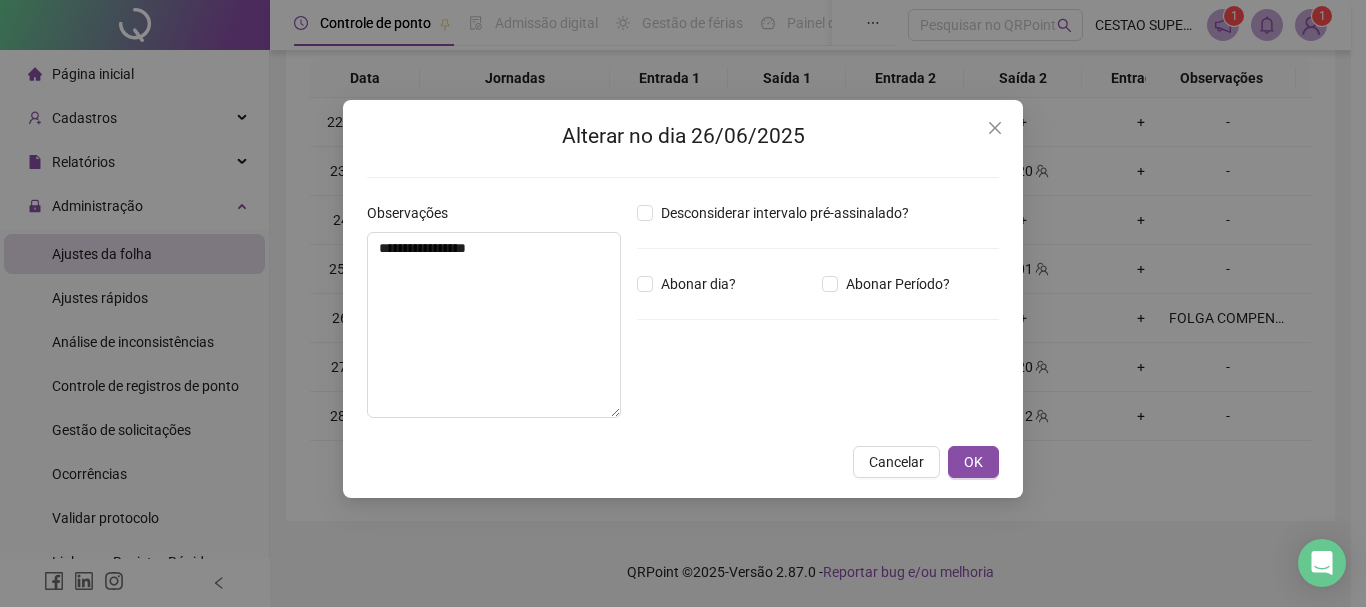 click 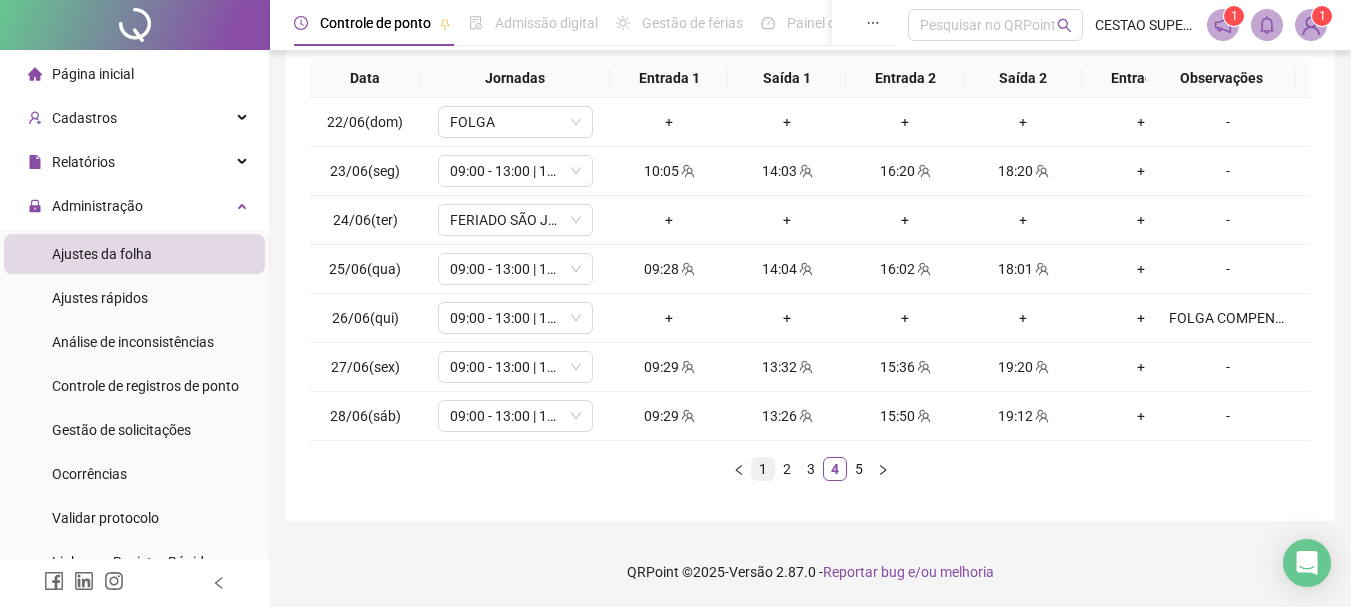 click on "1" at bounding box center (763, 469) 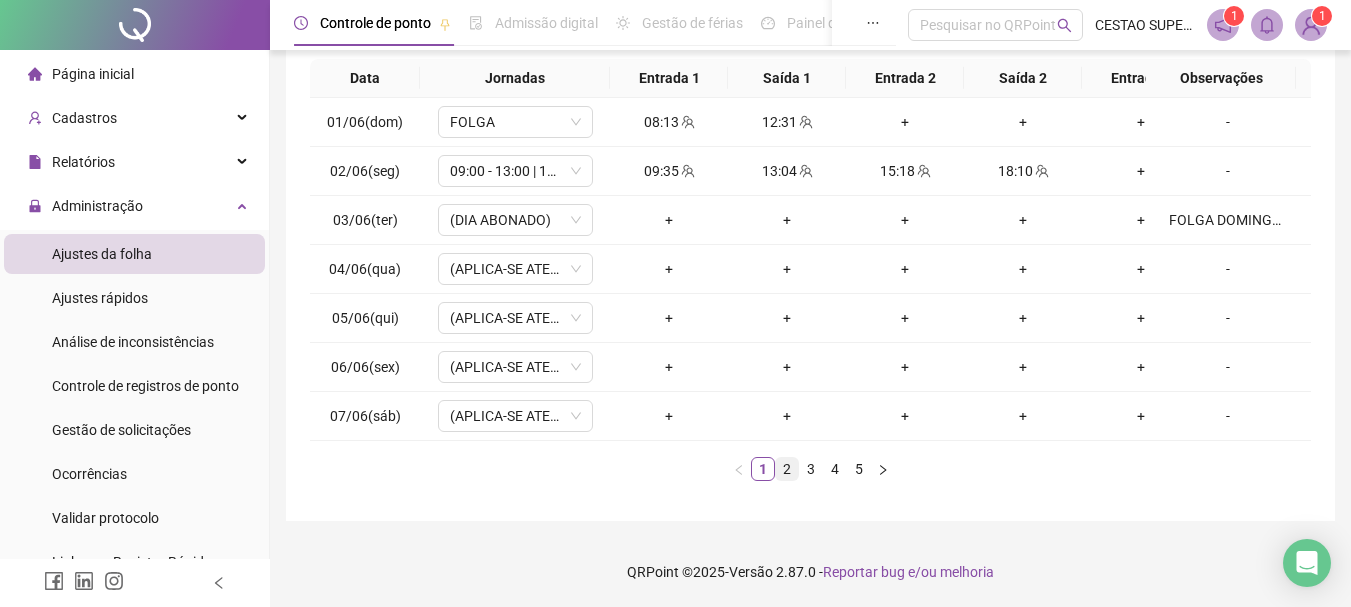 click on "2" at bounding box center [787, 469] 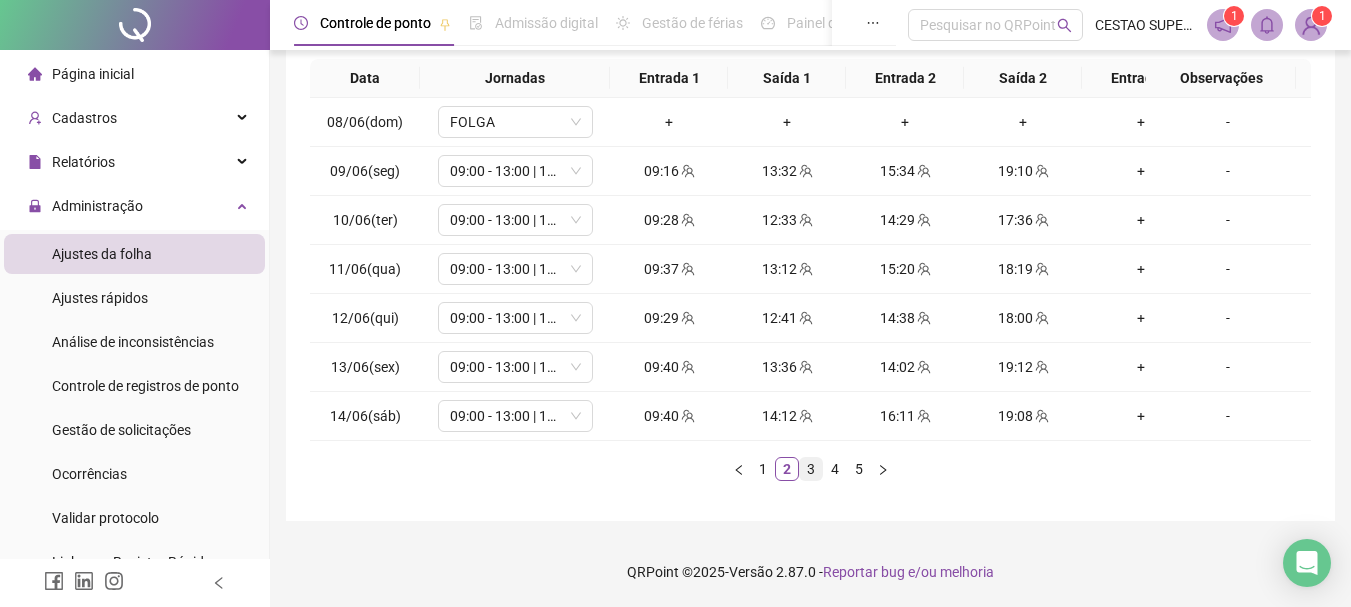 click on "3" at bounding box center (811, 469) 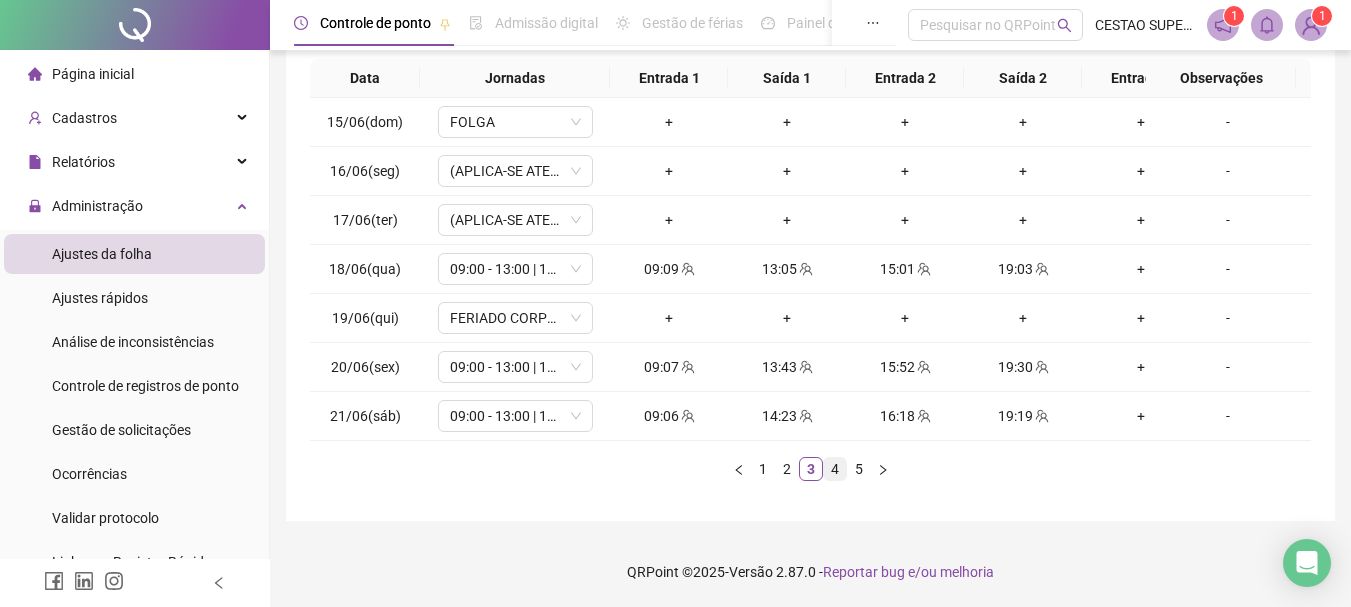 click on "4" at bounding box center (835, 469) 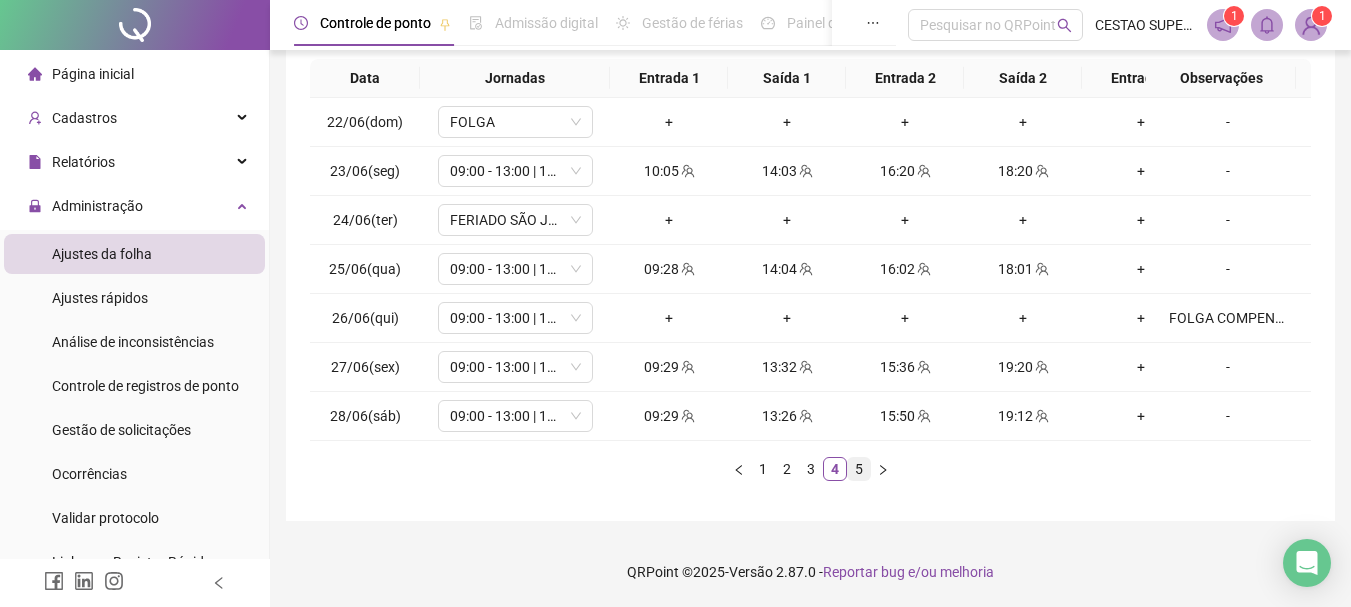click on "5" at bounding box center (859, 469) 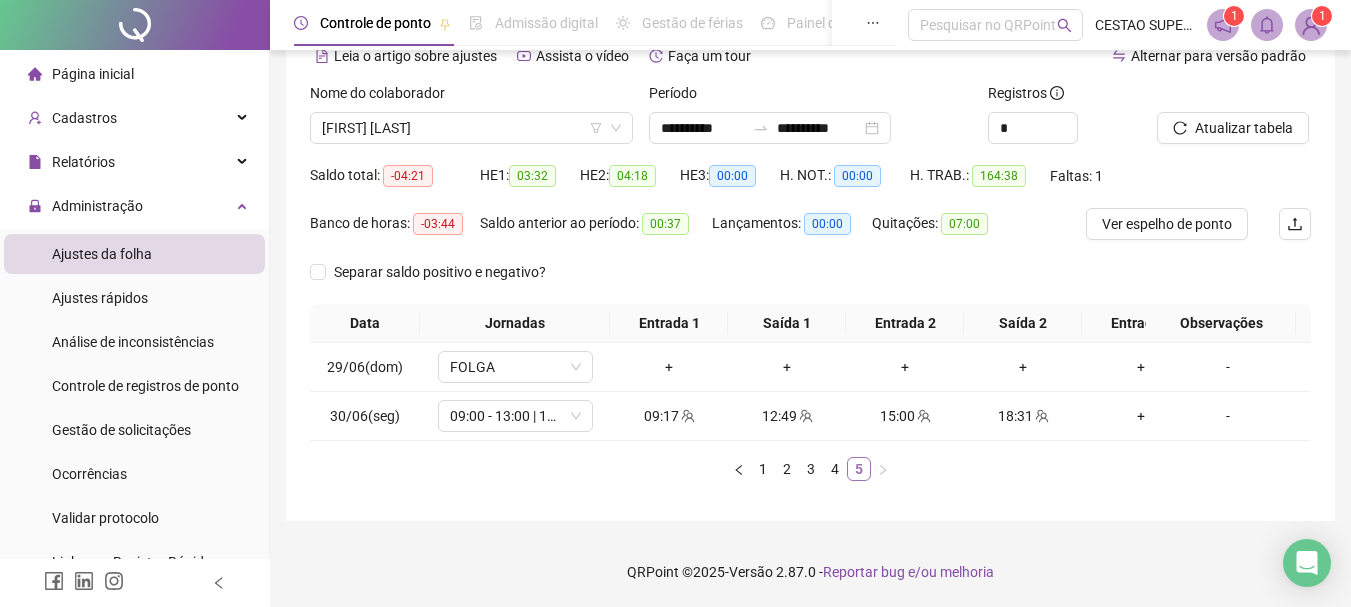 scroll, scrollTop: 117, scrollLeft: 0, axis: vertical 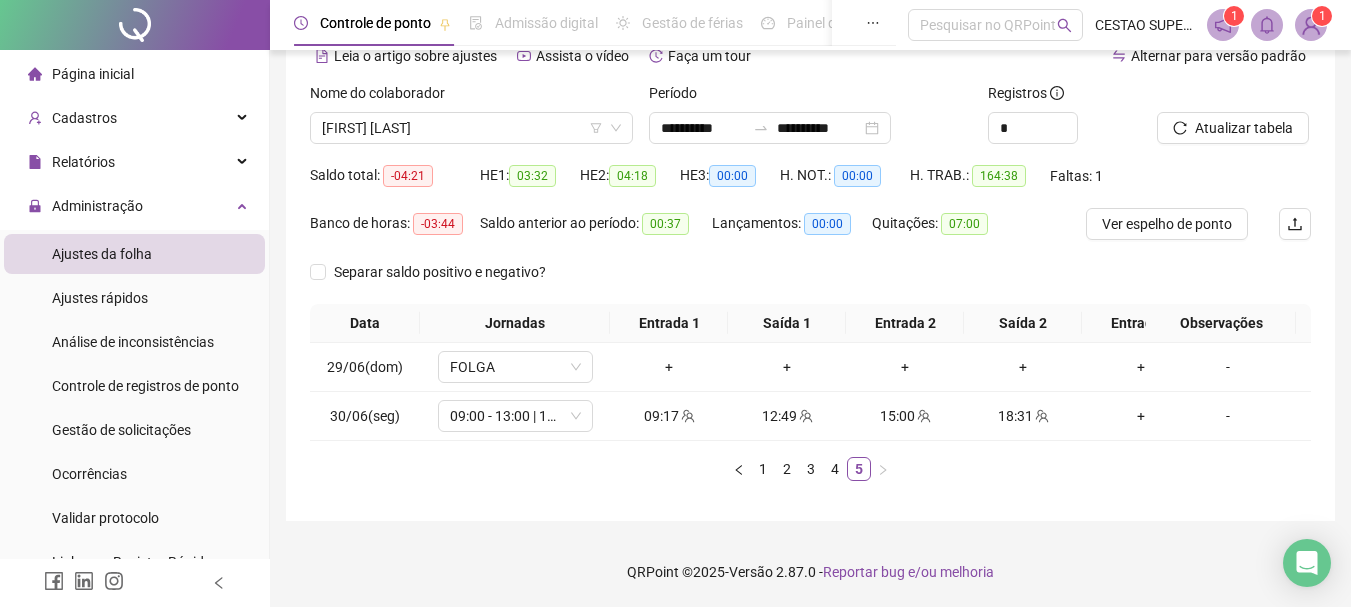 click on "**********" at bounding box center (810, 242) 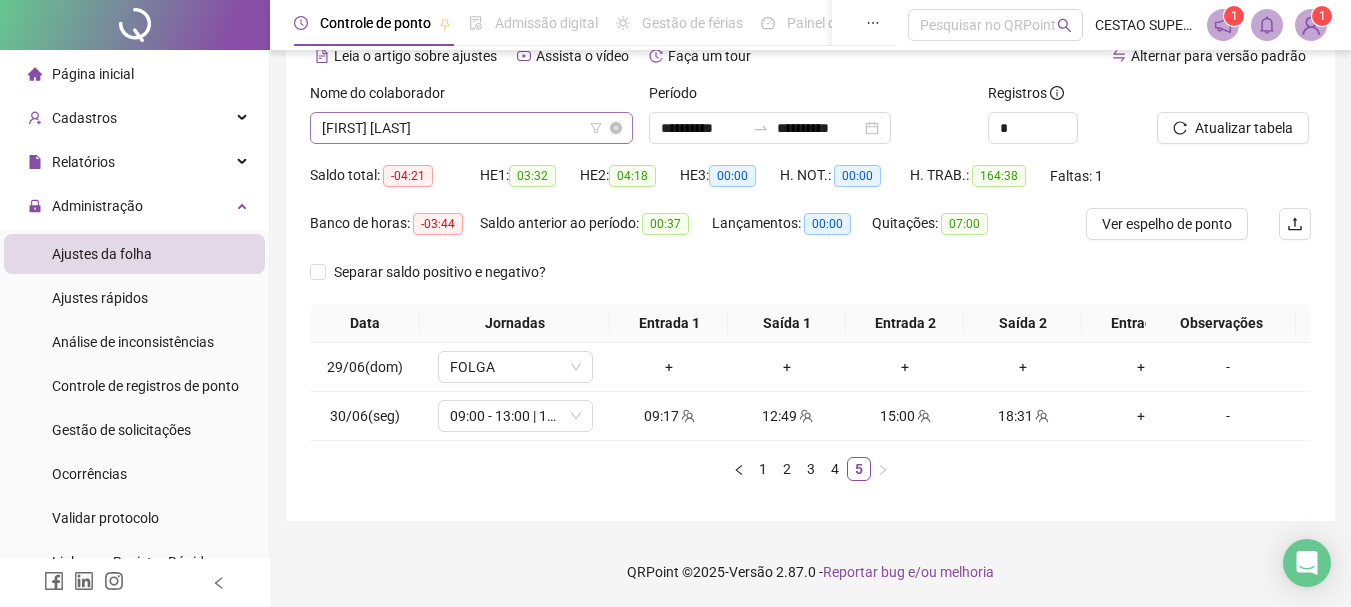 click on "[FIRST] [LAST]" at bounding box center [471, 128] 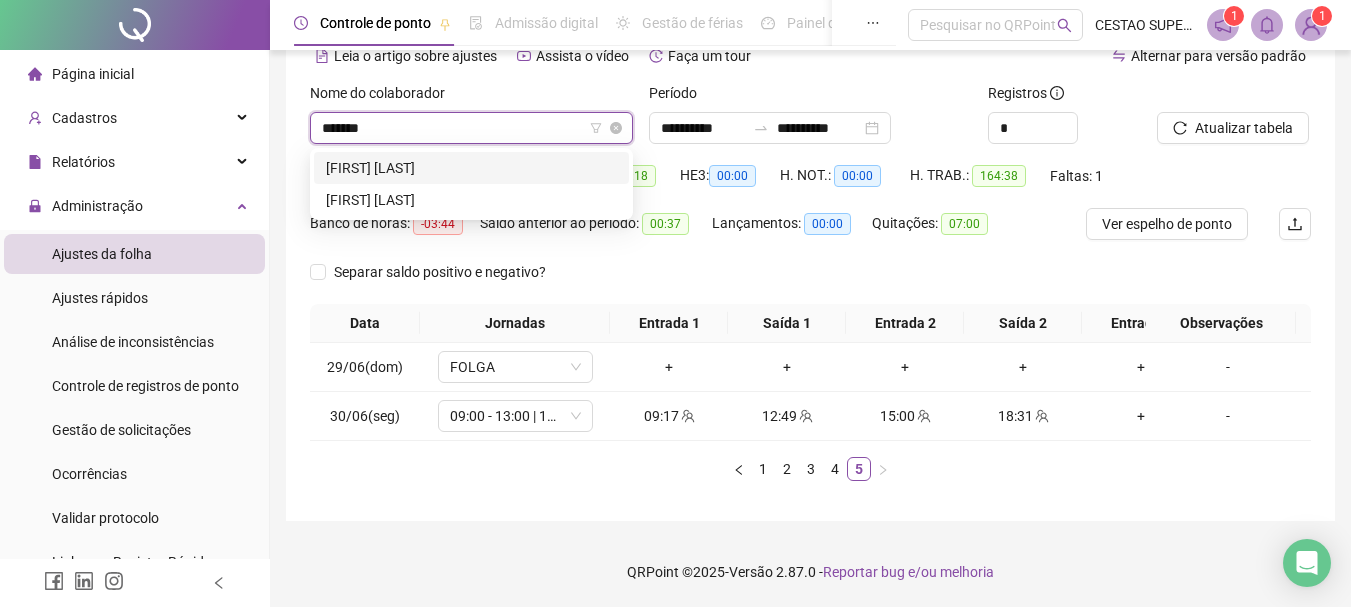 type on "********" 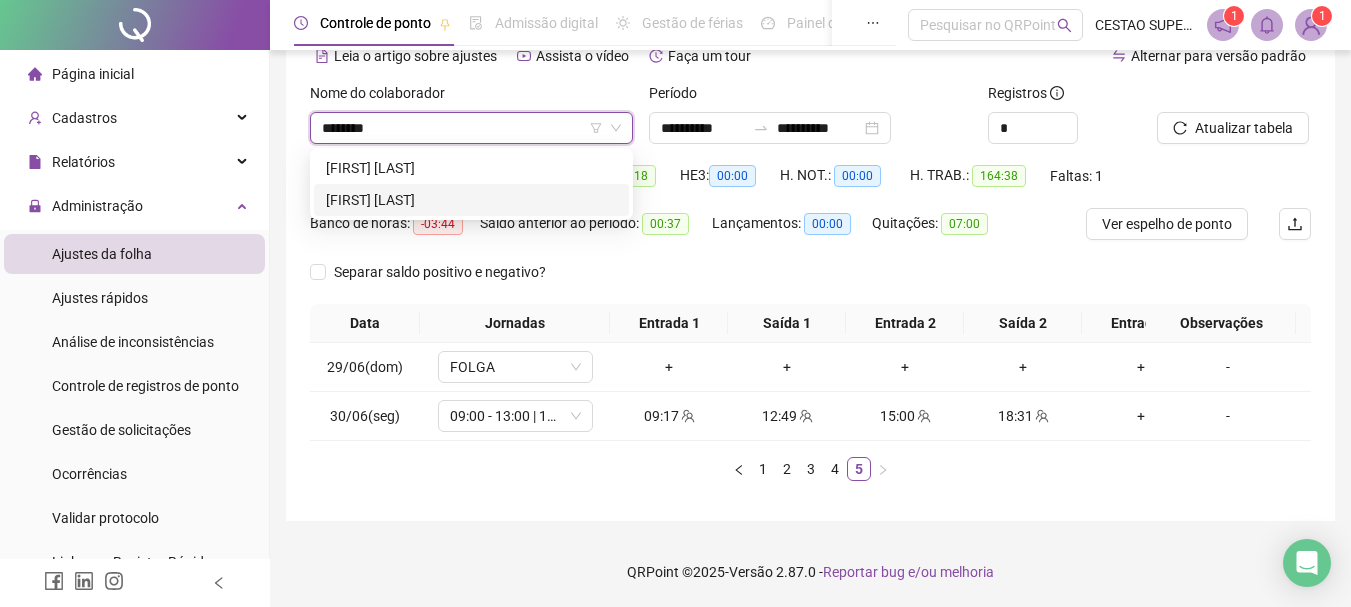 click on "[FIRST] [LAST]" at bounding box center (471, 200) 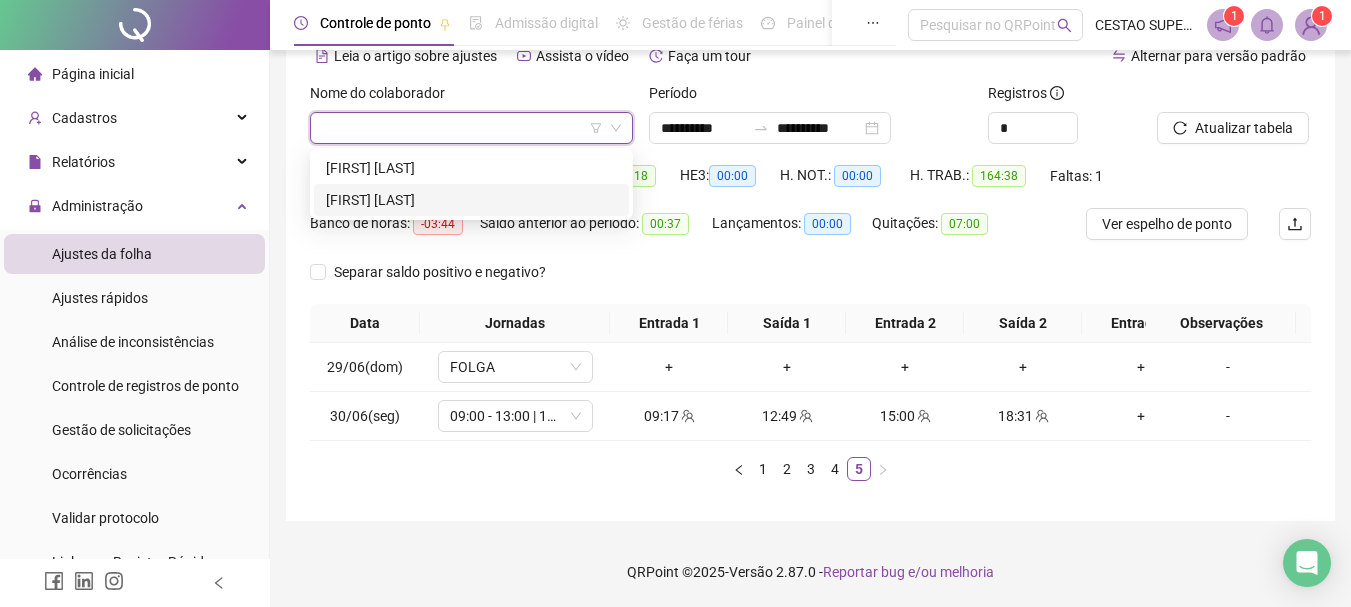 scroll, scrollTop: 114, scrollLeft: 0, axis: vertical 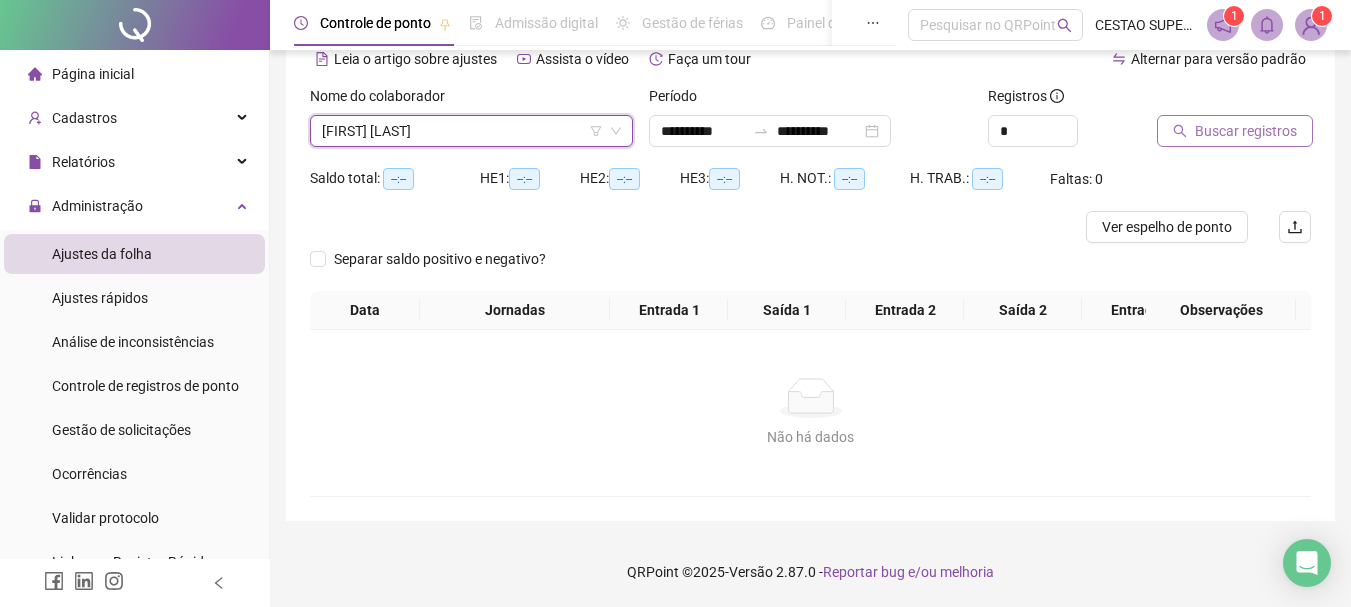 click on "Buscar registros" at bounding box center [1246, 131] 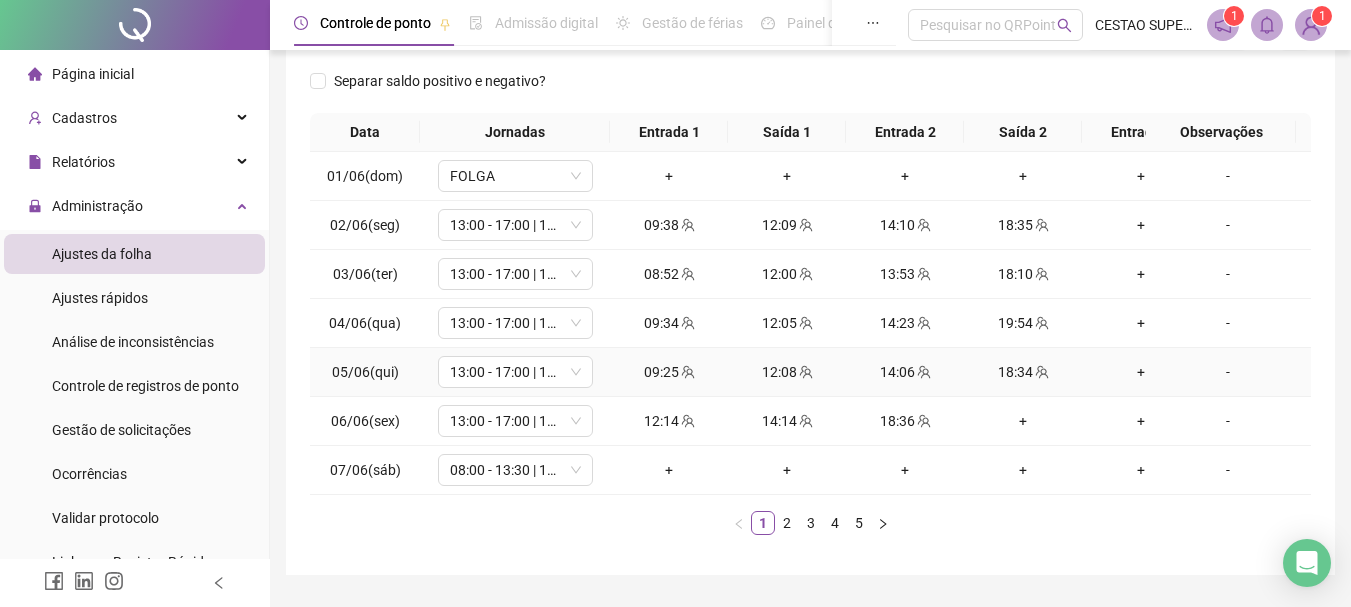 scroll, scrollTop: 314, scrollLeft: 0, axis: vertical 